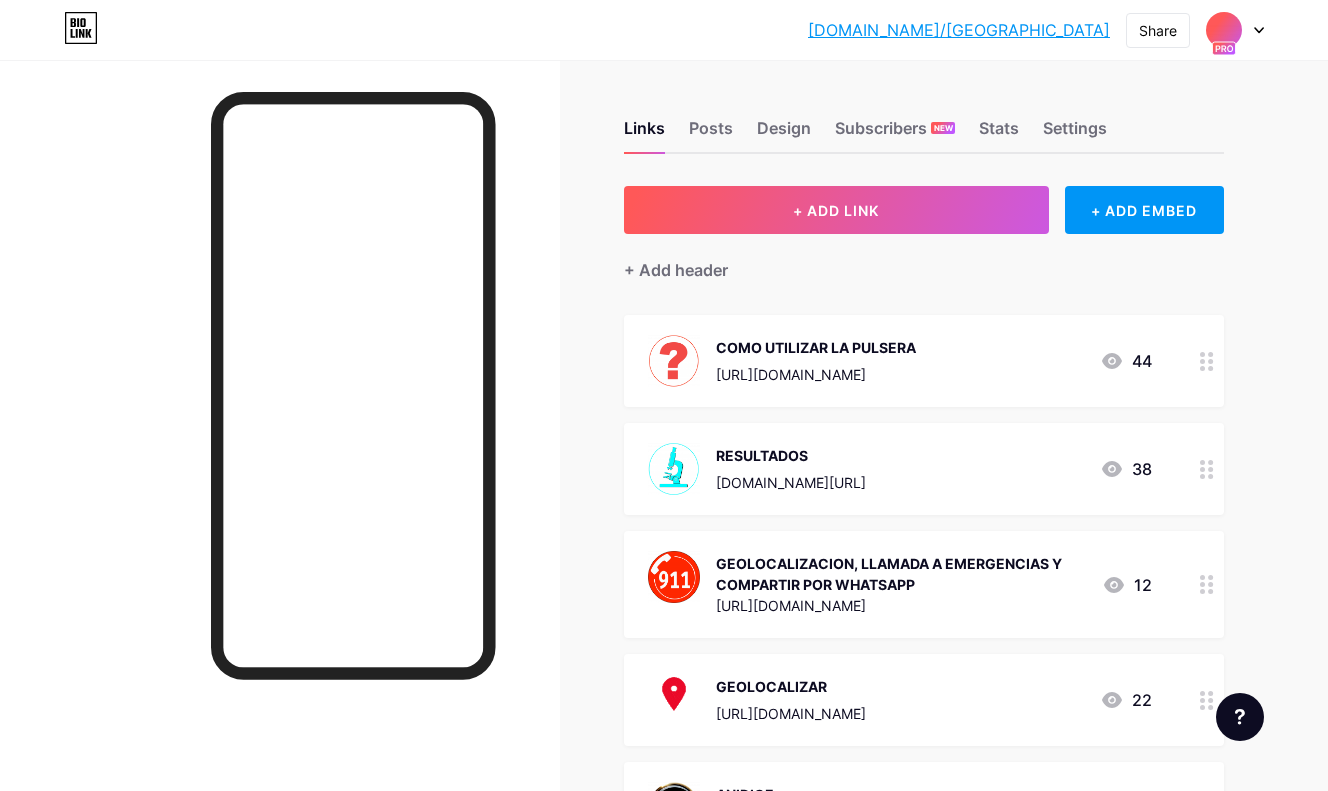 scroll, scrollTop: 0, scrollLeft: 0, axis: both 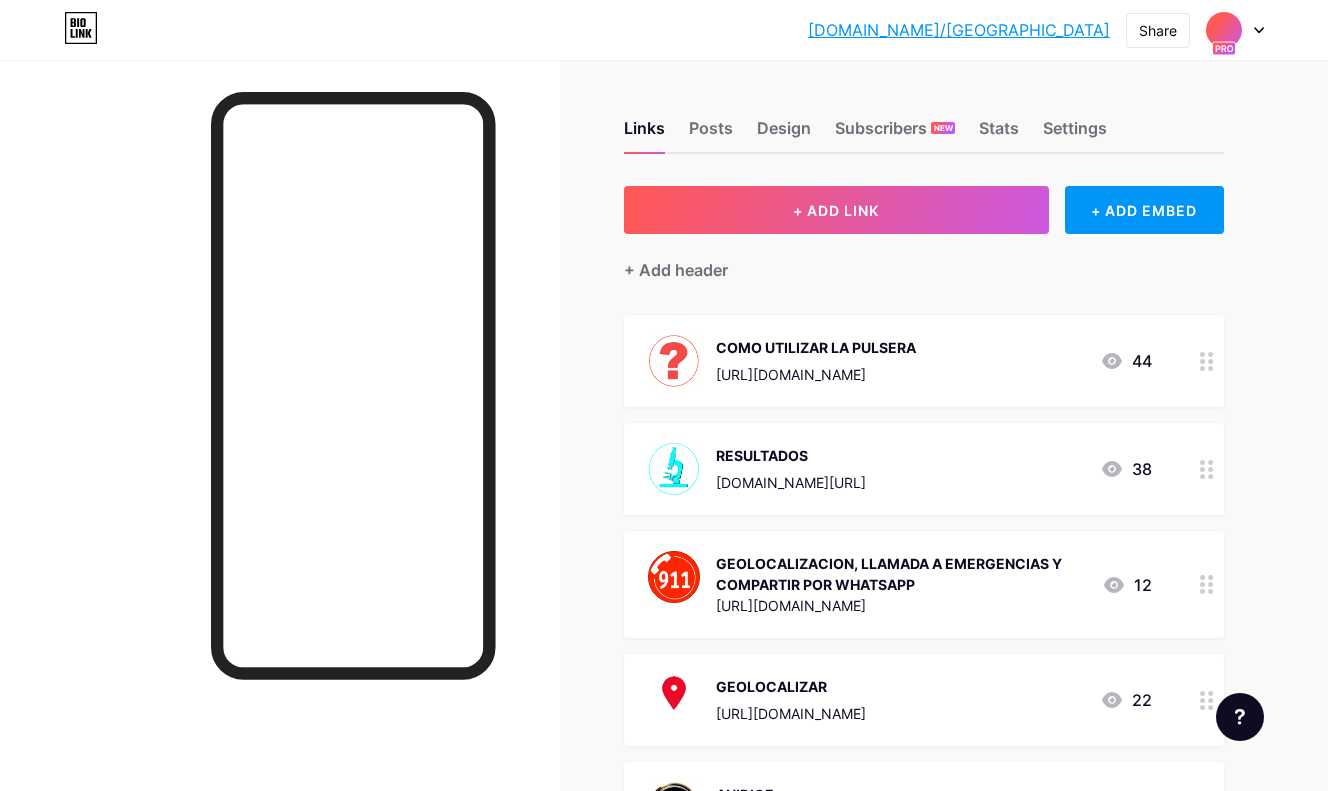 click on "GEOLOCALIZACION, LLAMADA A EMERGENCIAS Y COMPARTIR POR WHATSAPP" at bounding box center (901, 574) 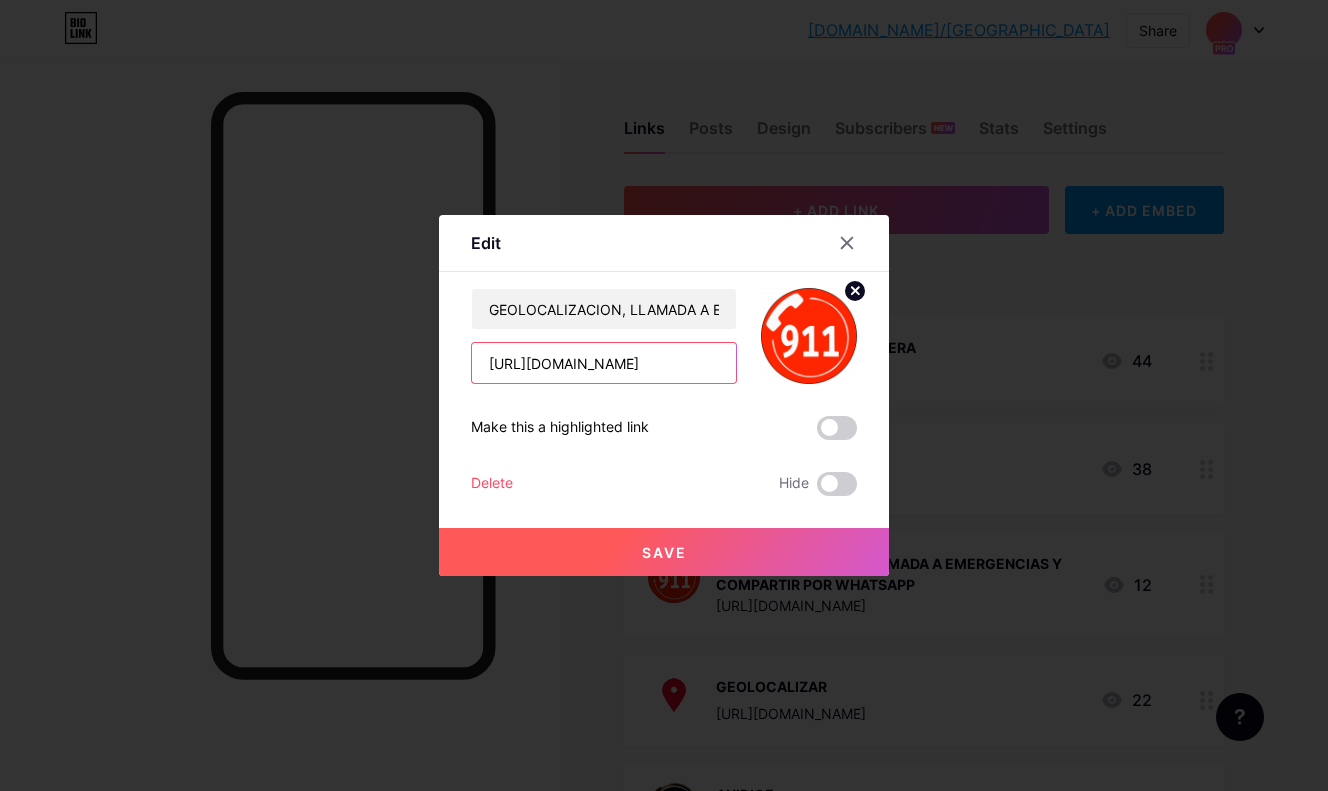 scroll, scrollTop: 0, scrollLeft: 202, axis: horizontal 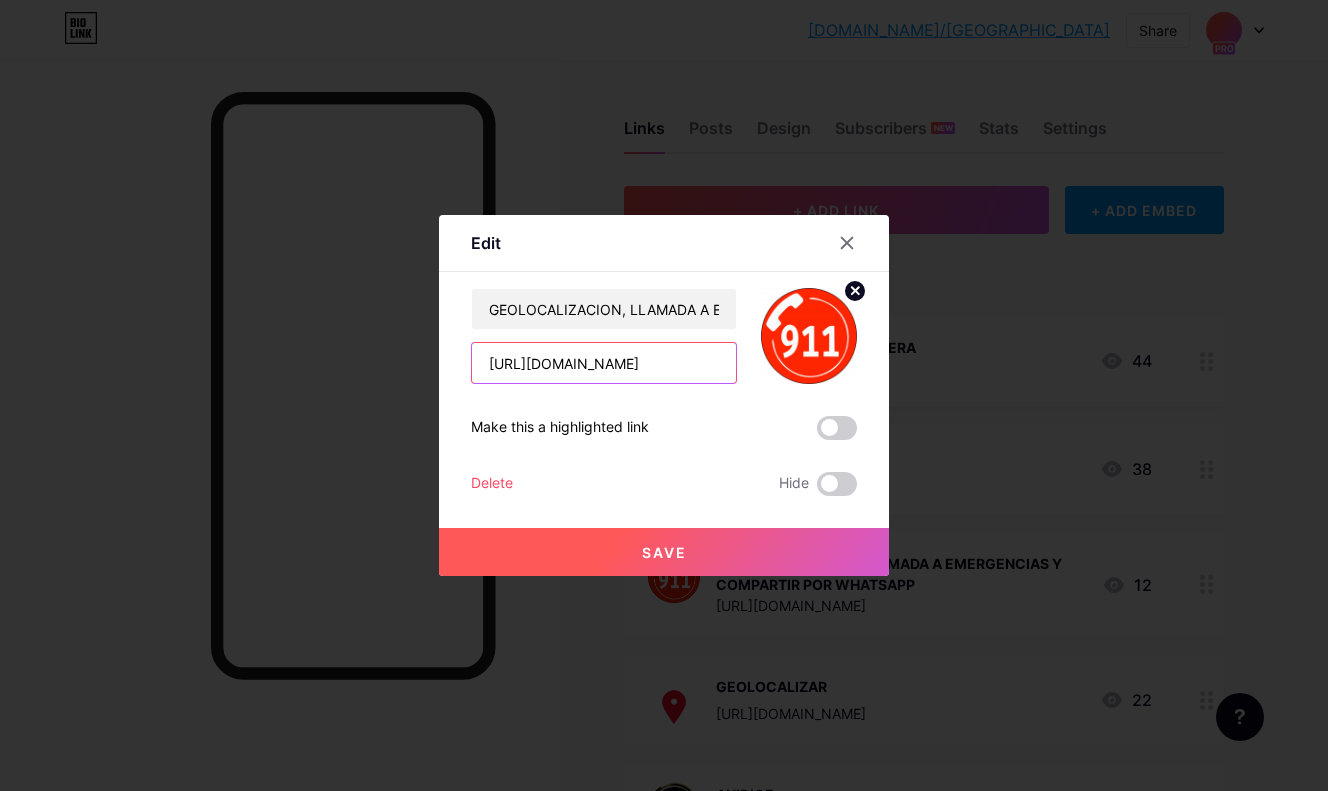 drag, startPoint x: 701, startPoint y: 365, endPoint x: 807, endPoint y: 370, distance: 106.11786 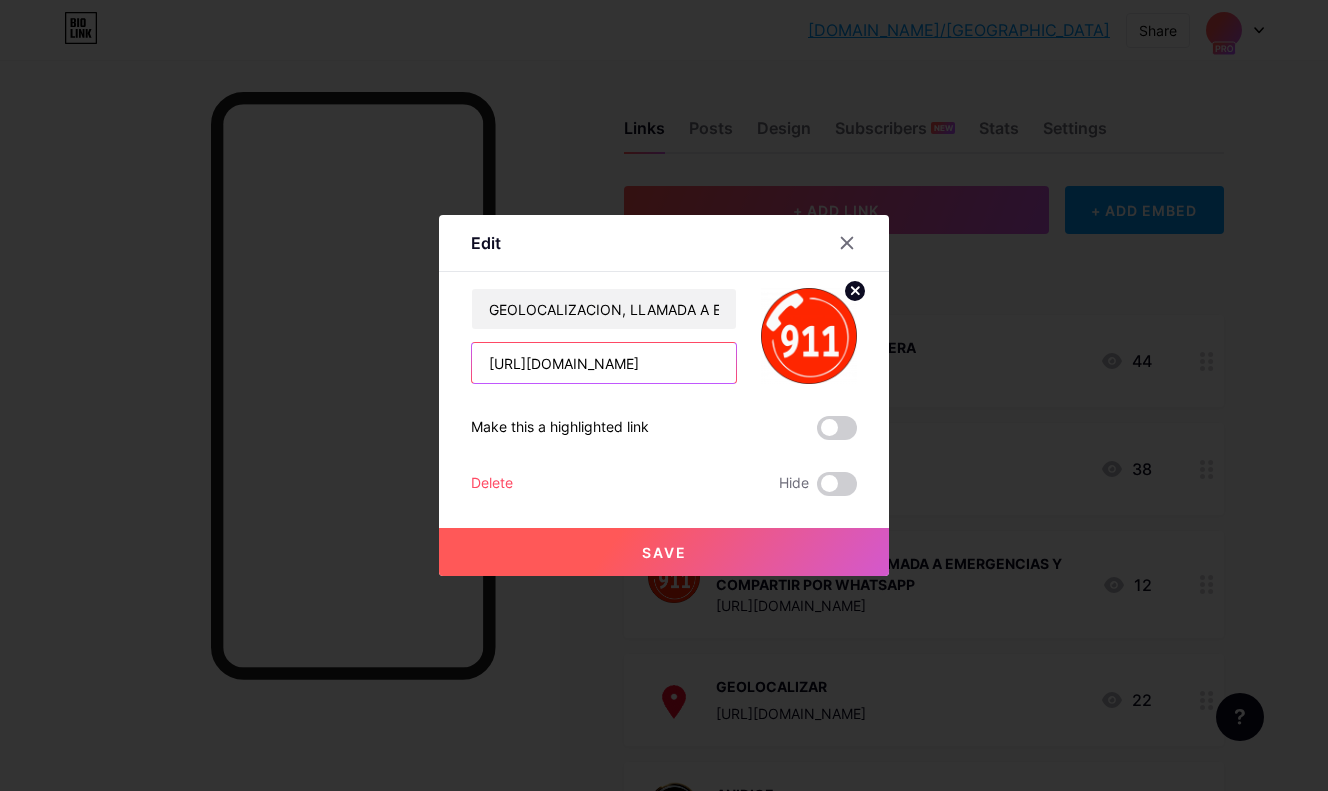 click on "[URL][DOMAIN_NAME]" at bounding box center (604, 363) 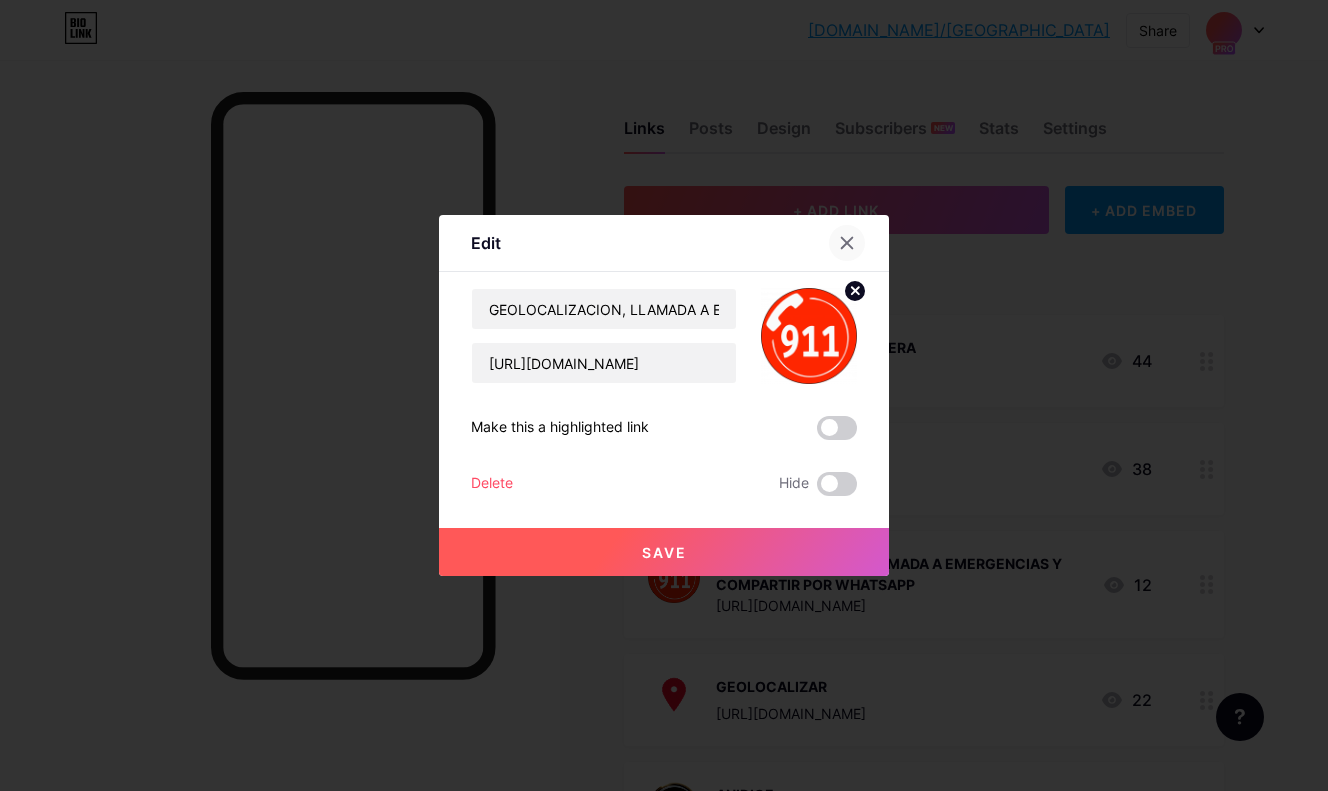 click 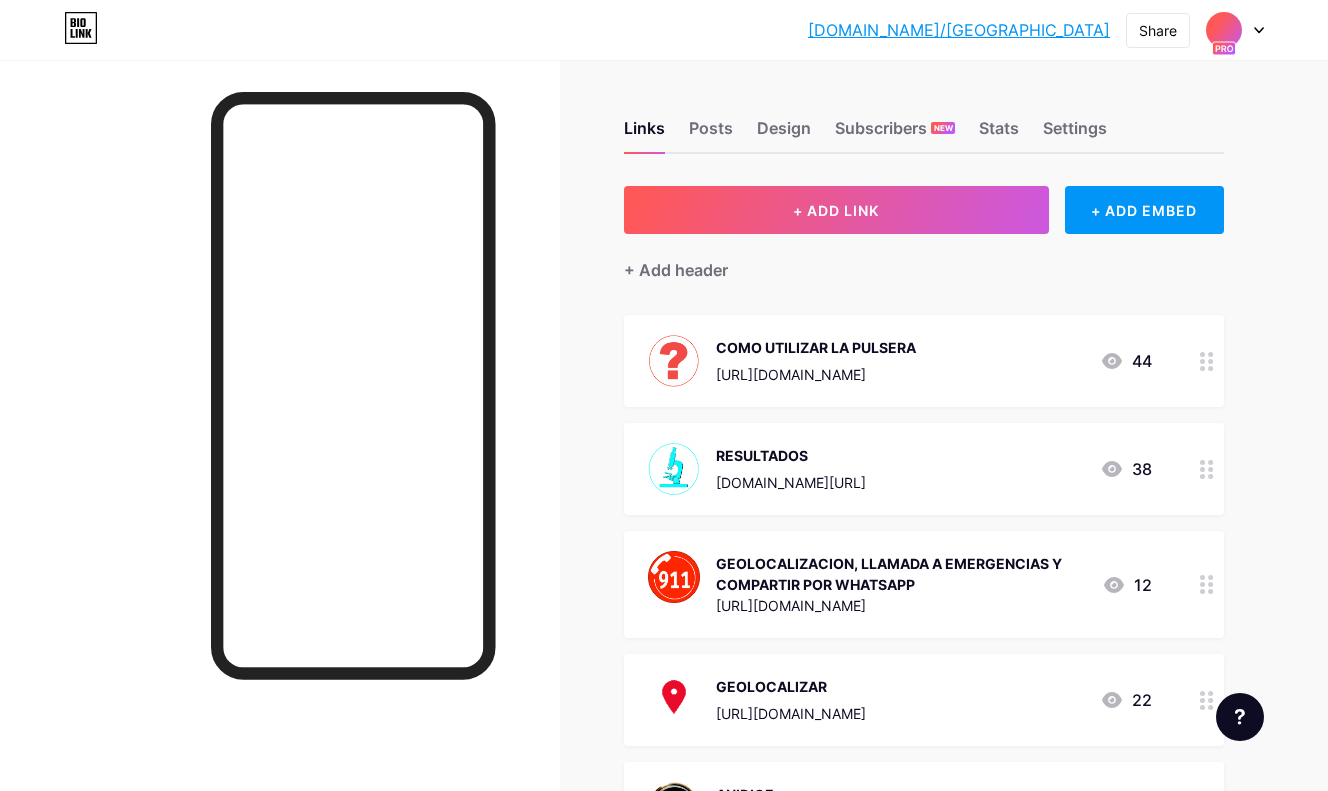 click 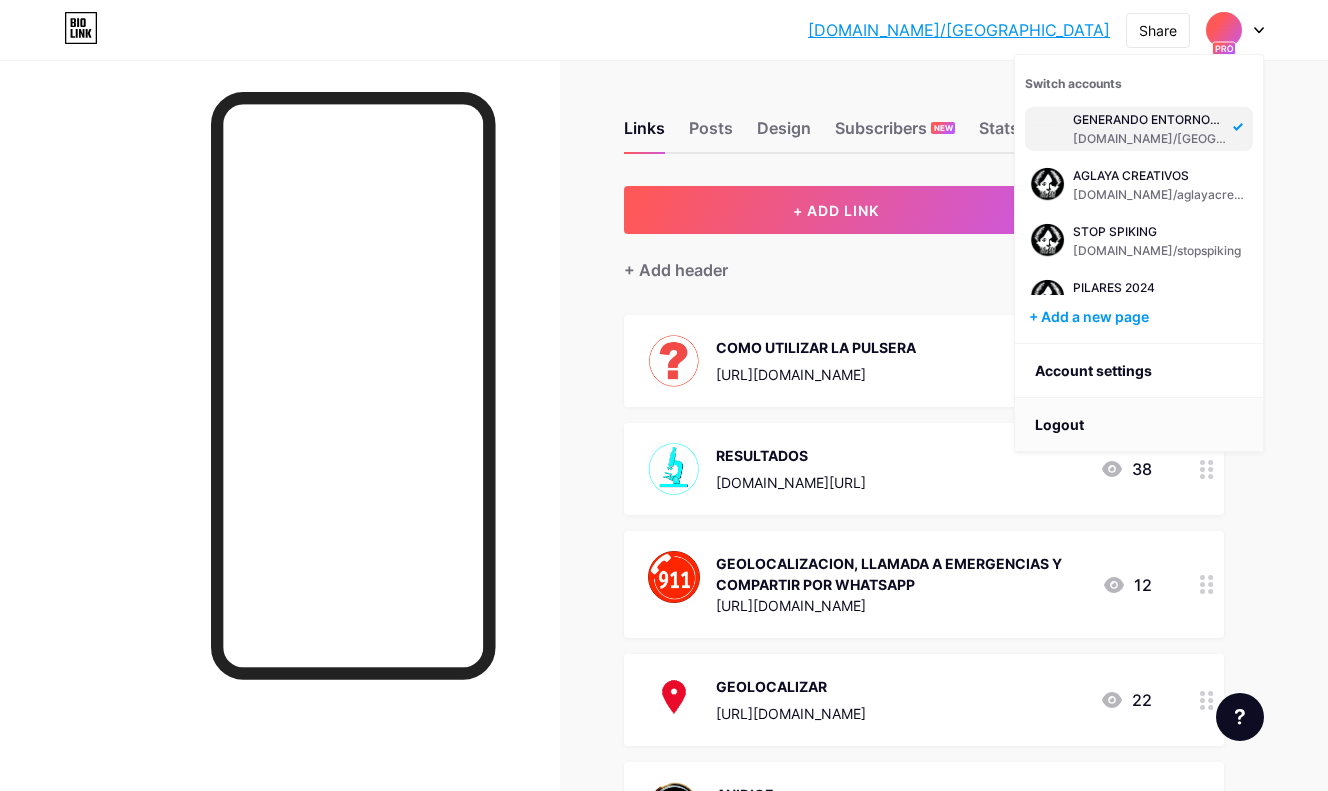 click on "Logout" at bounding box center (1139, 425) 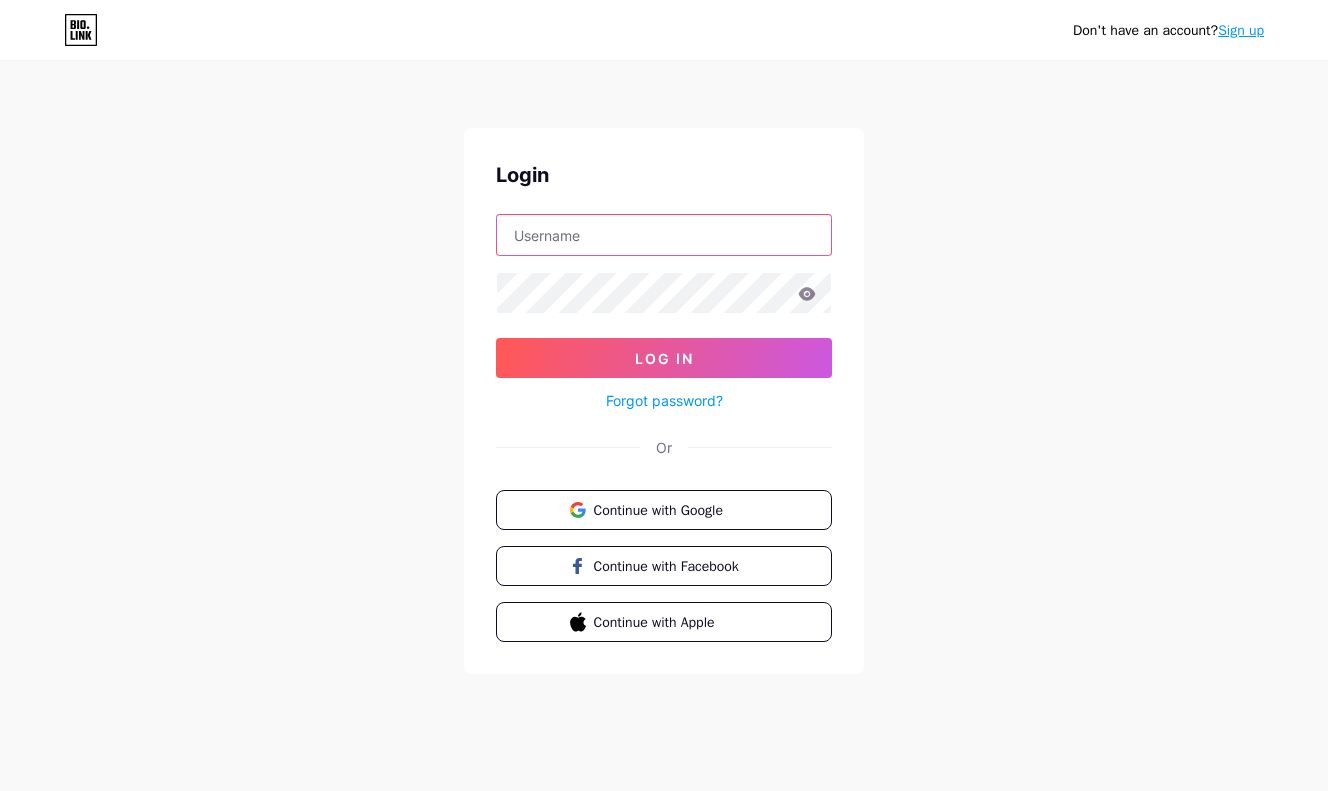 click at bounding box center (664, 235) 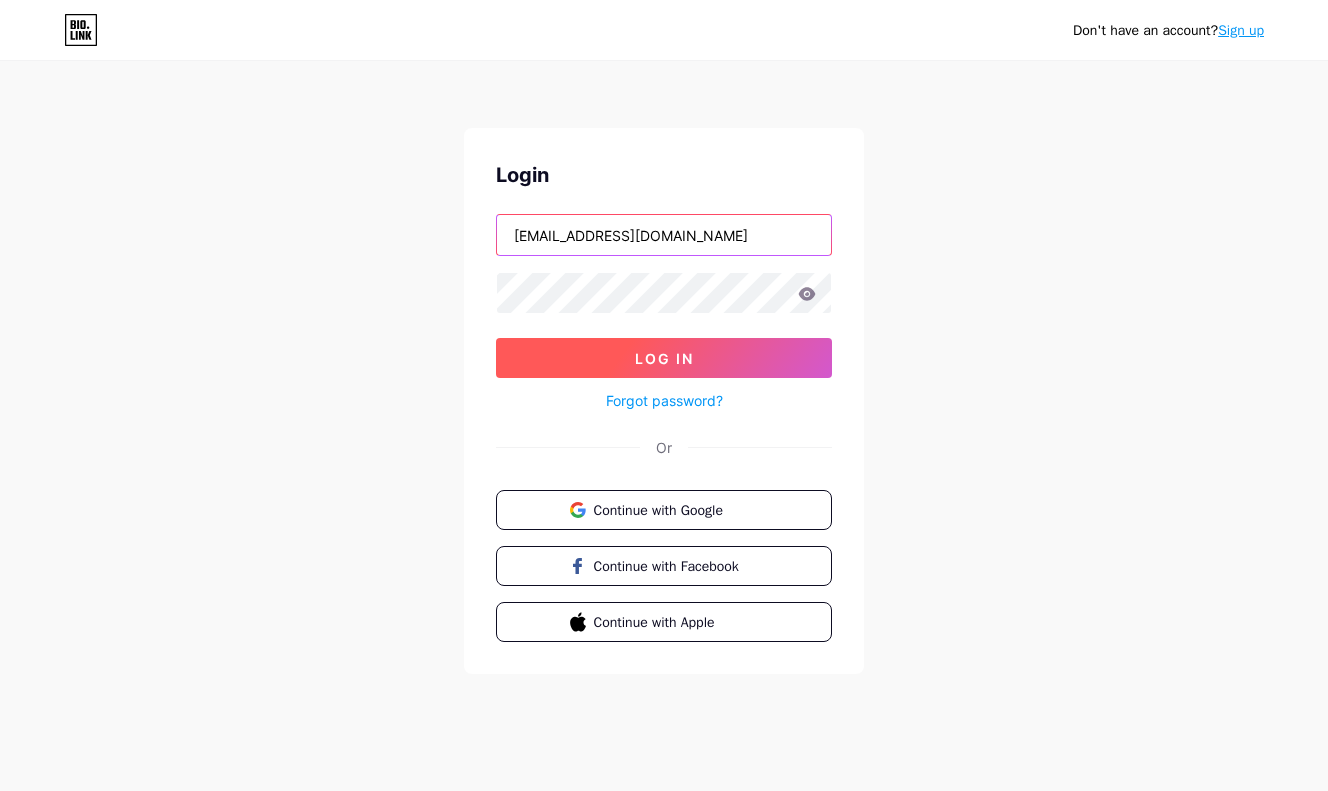 type on "[EMAIL_ADDRESS][DOMAIN_NAME]" 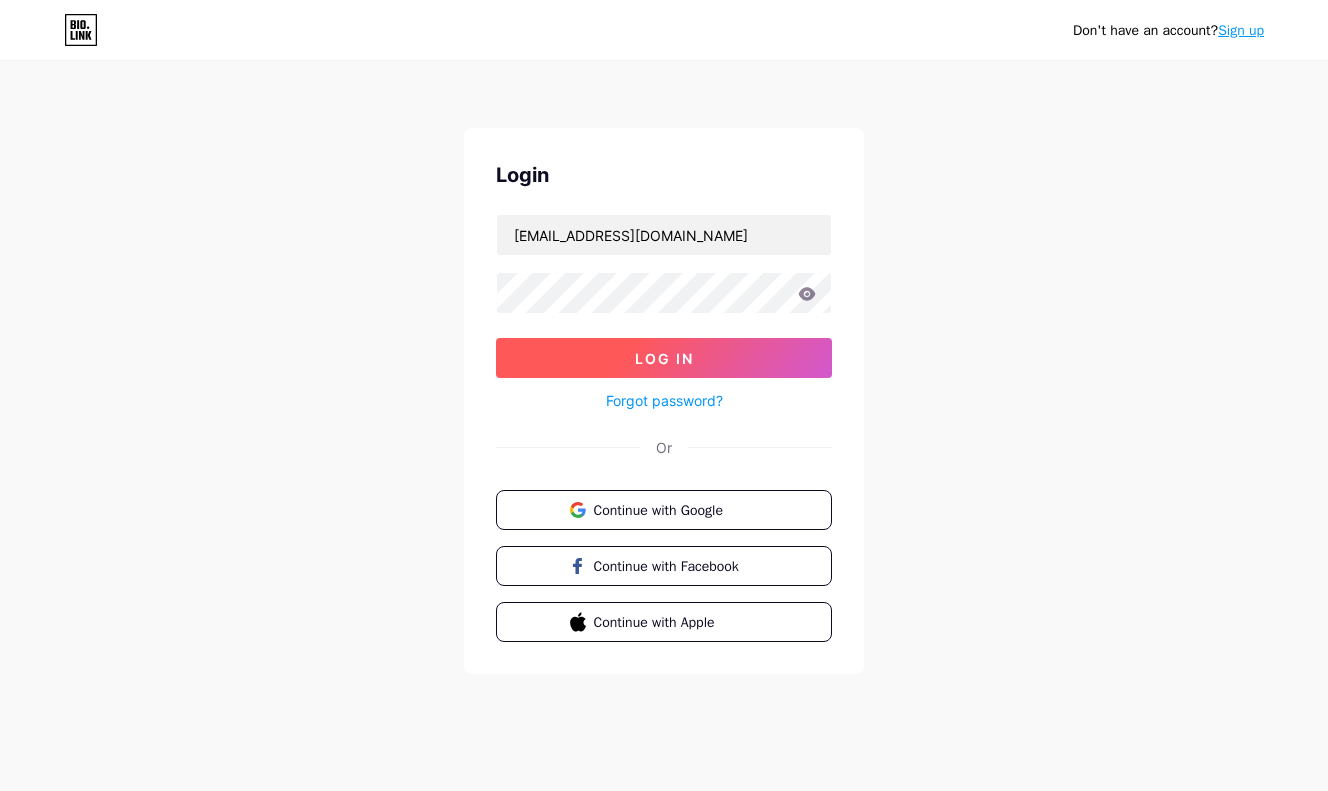 click on "Log In" at bounding box center (664, 358) 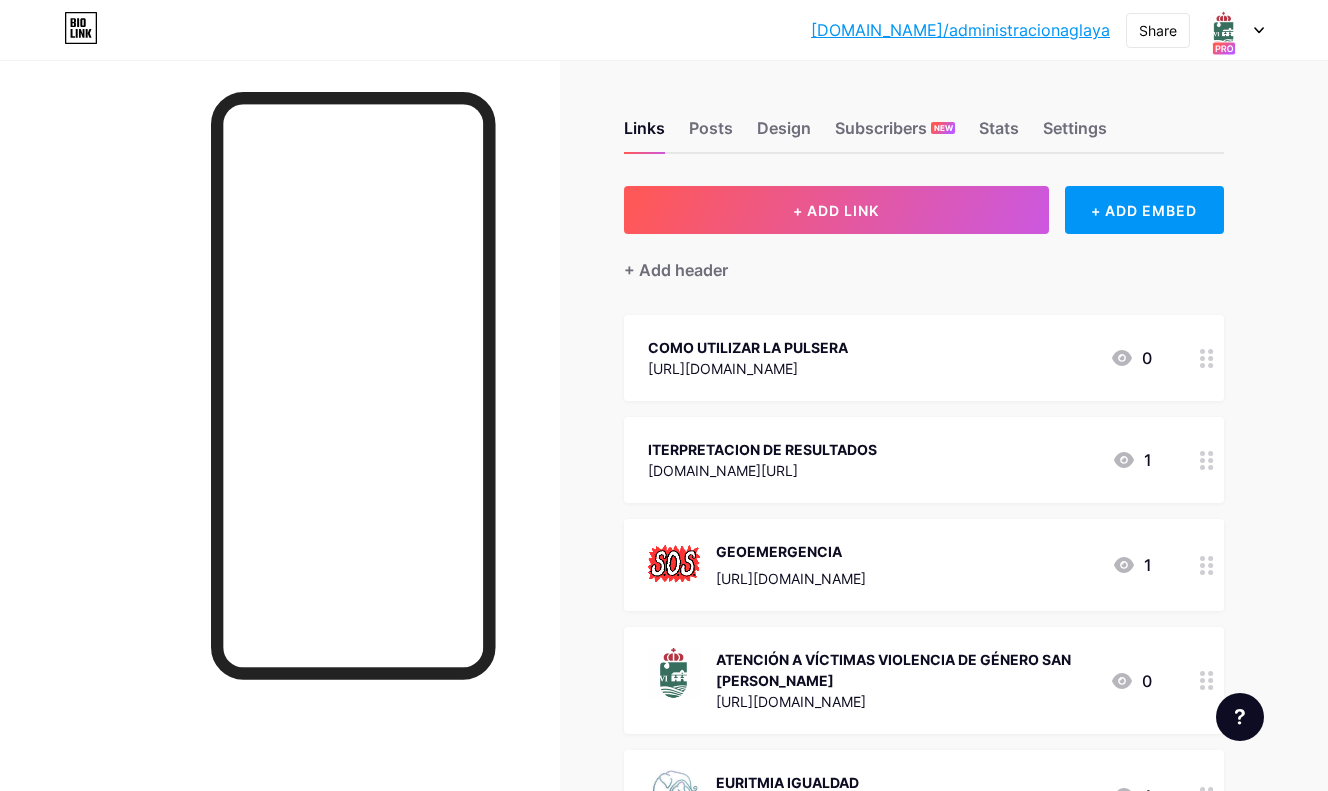 click 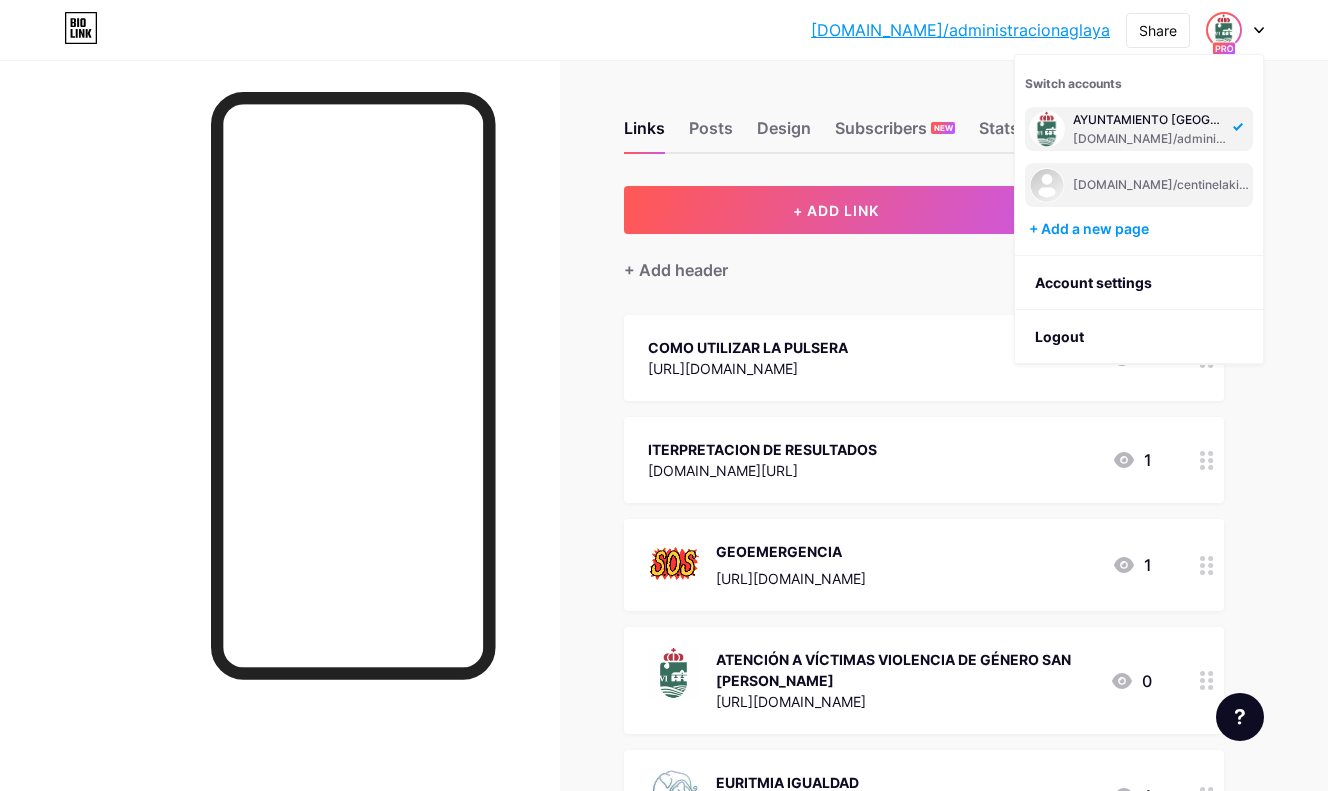 click on "[DOMAIN_NAME]/centinelakids" at bounding box center (1161, 185) 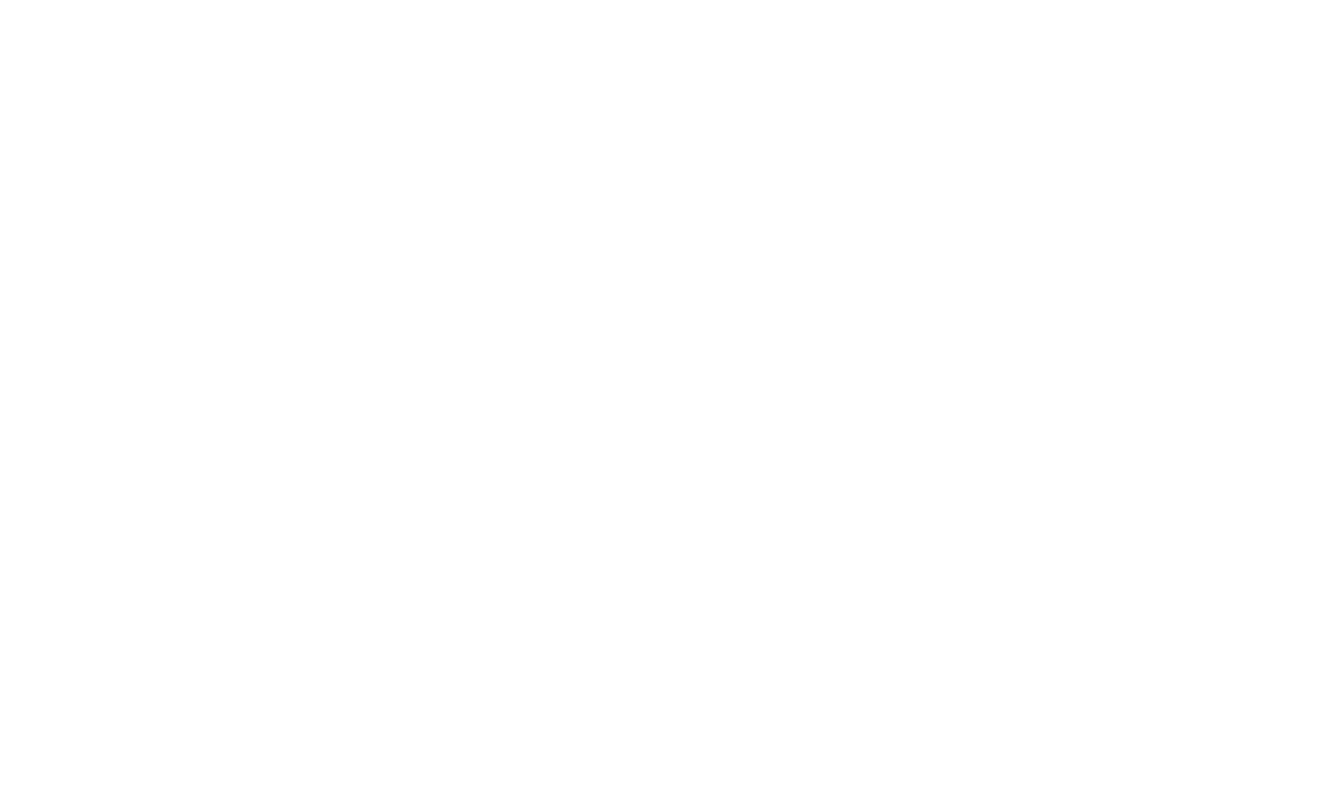scroll, scrollTop: 0, scrollLeft: 0, axis: both 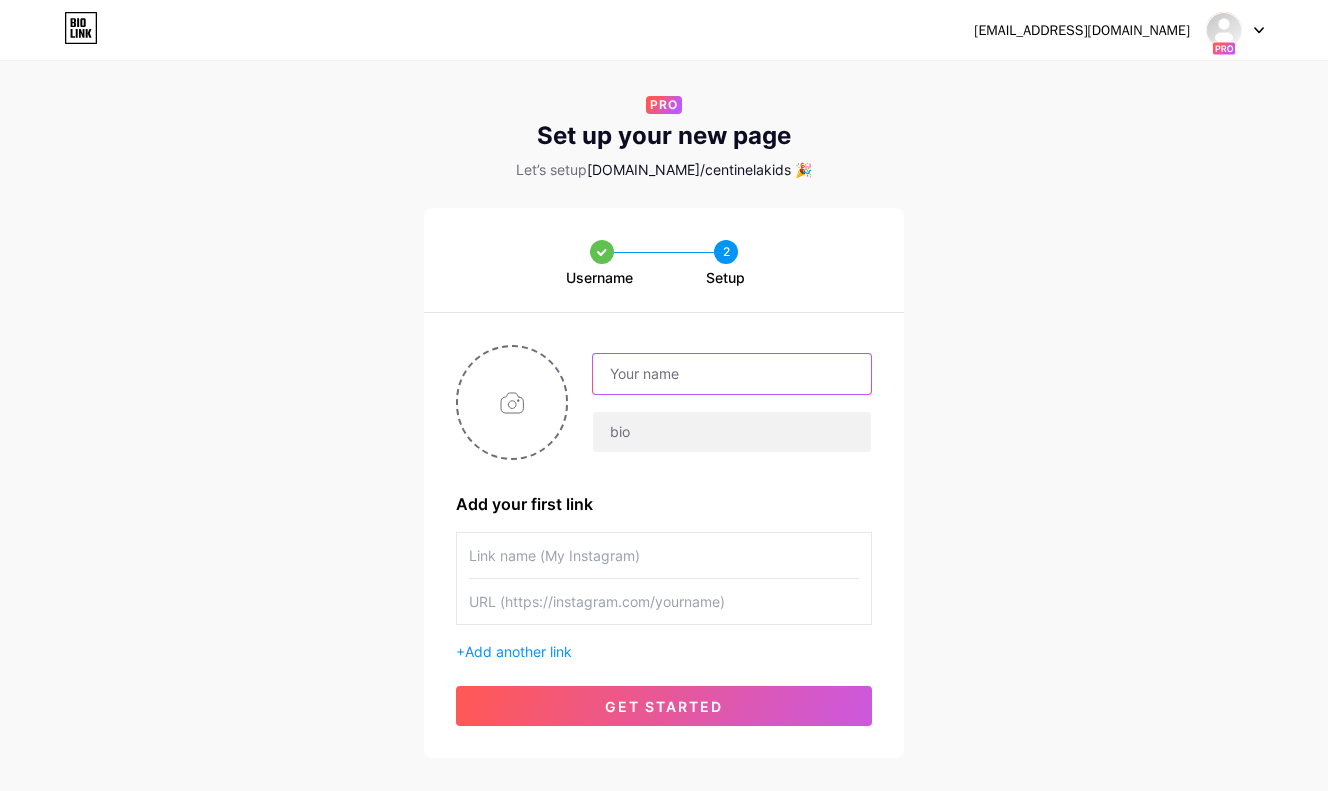 click at bounding box center (732, 374) 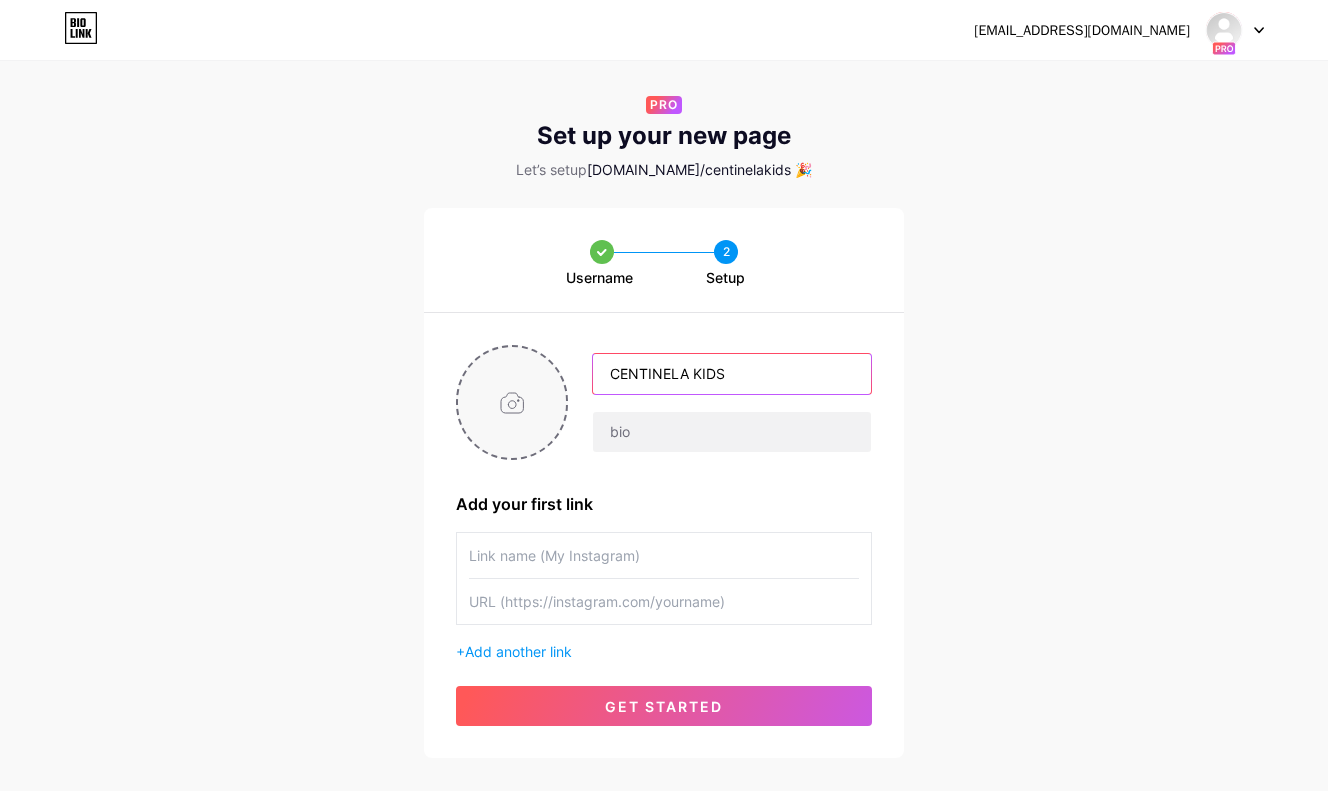 type on "CENTINELA KIDS" 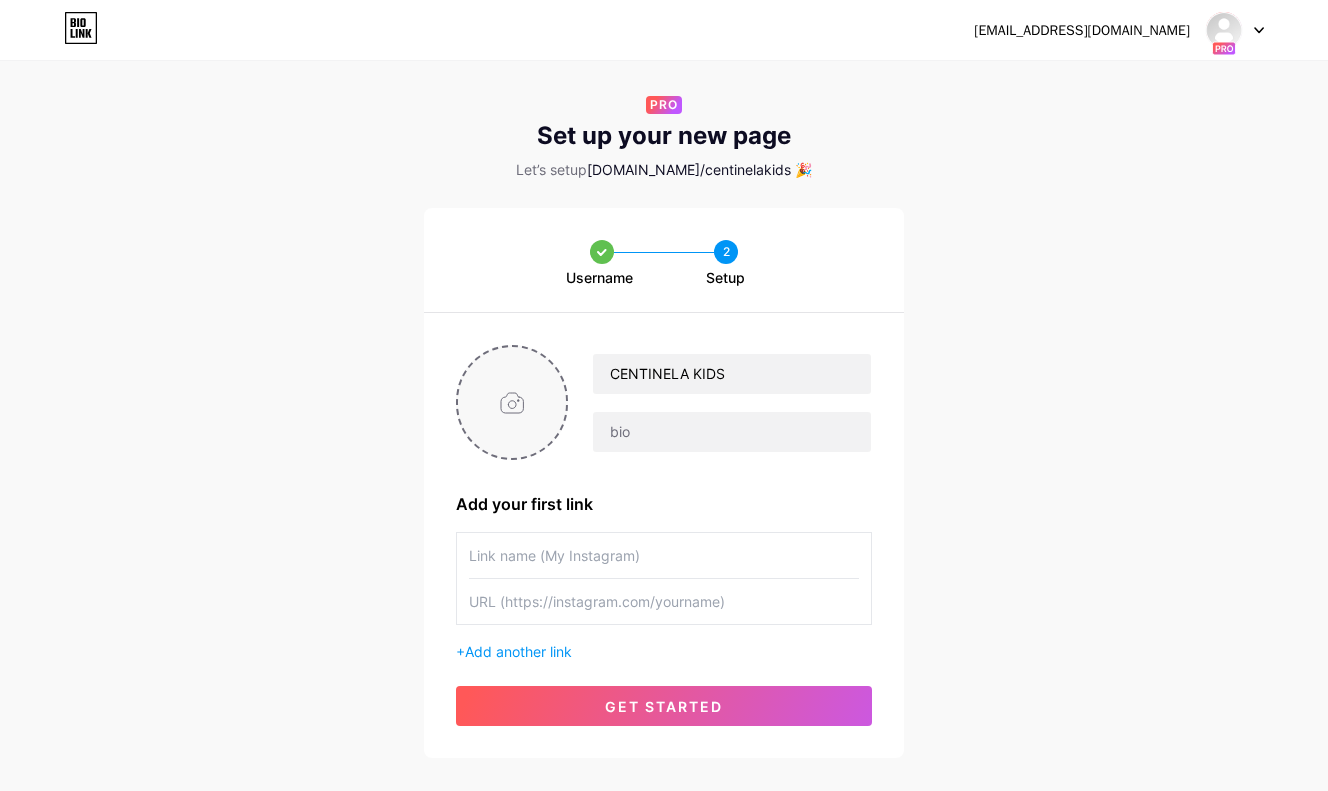 click at bounding box center (512, 402) 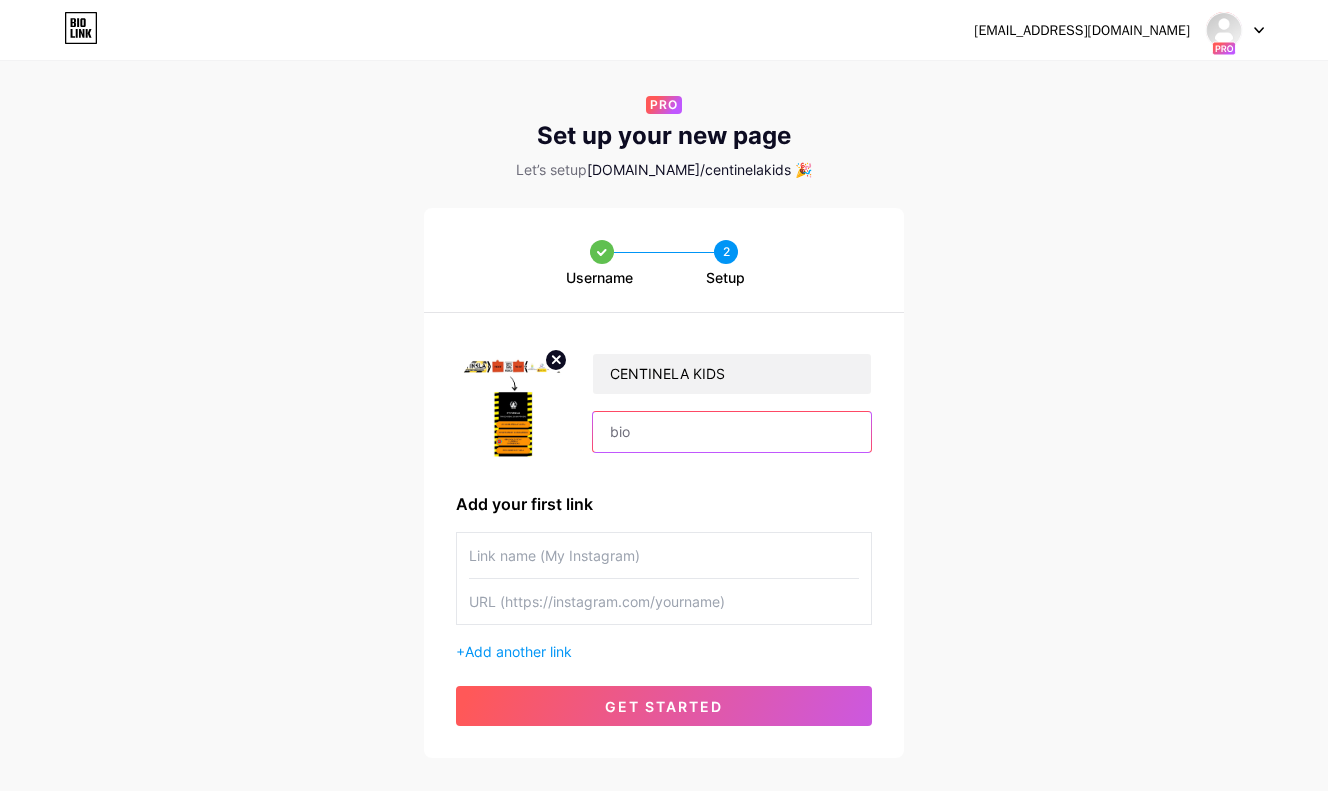 click at bounding box center [732, 432] 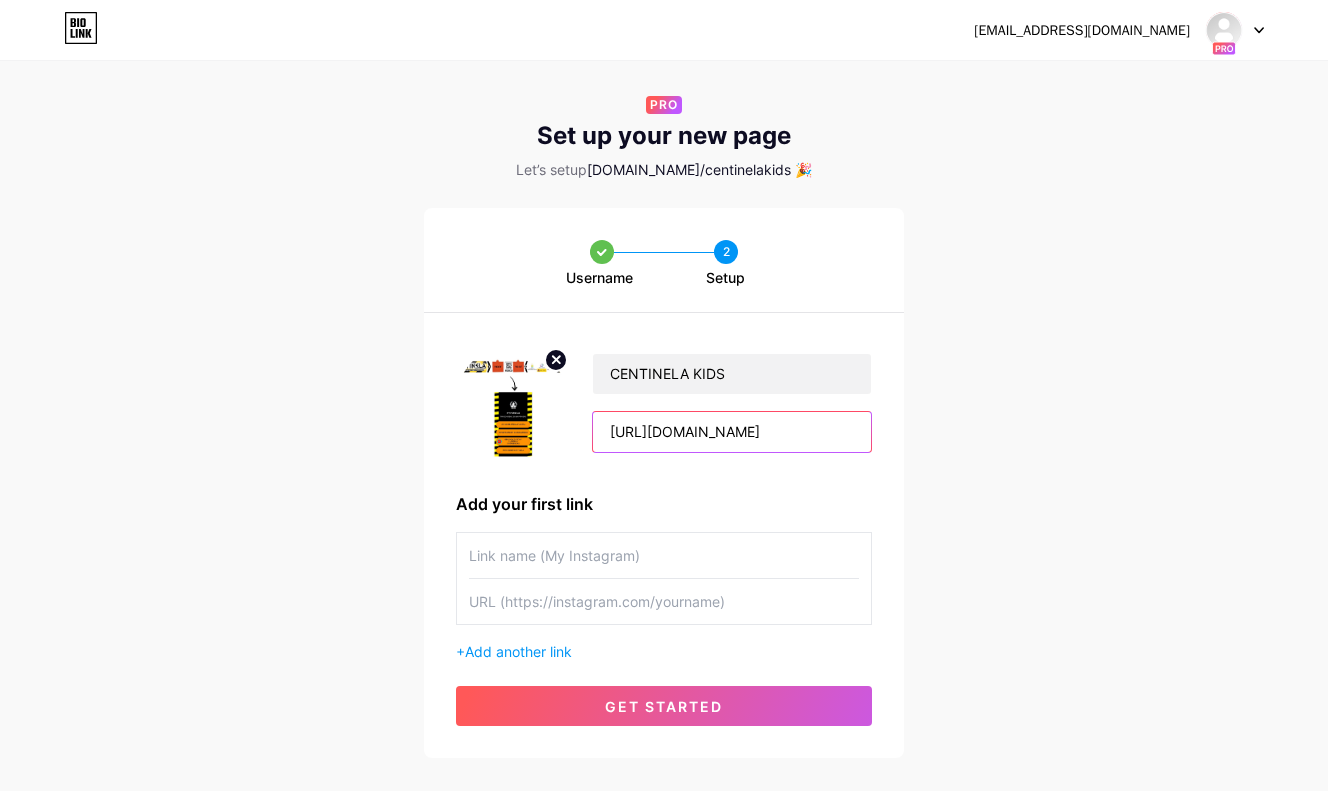scroll, scrollTop: 0, scrollLeft: 103, axis: horizontal 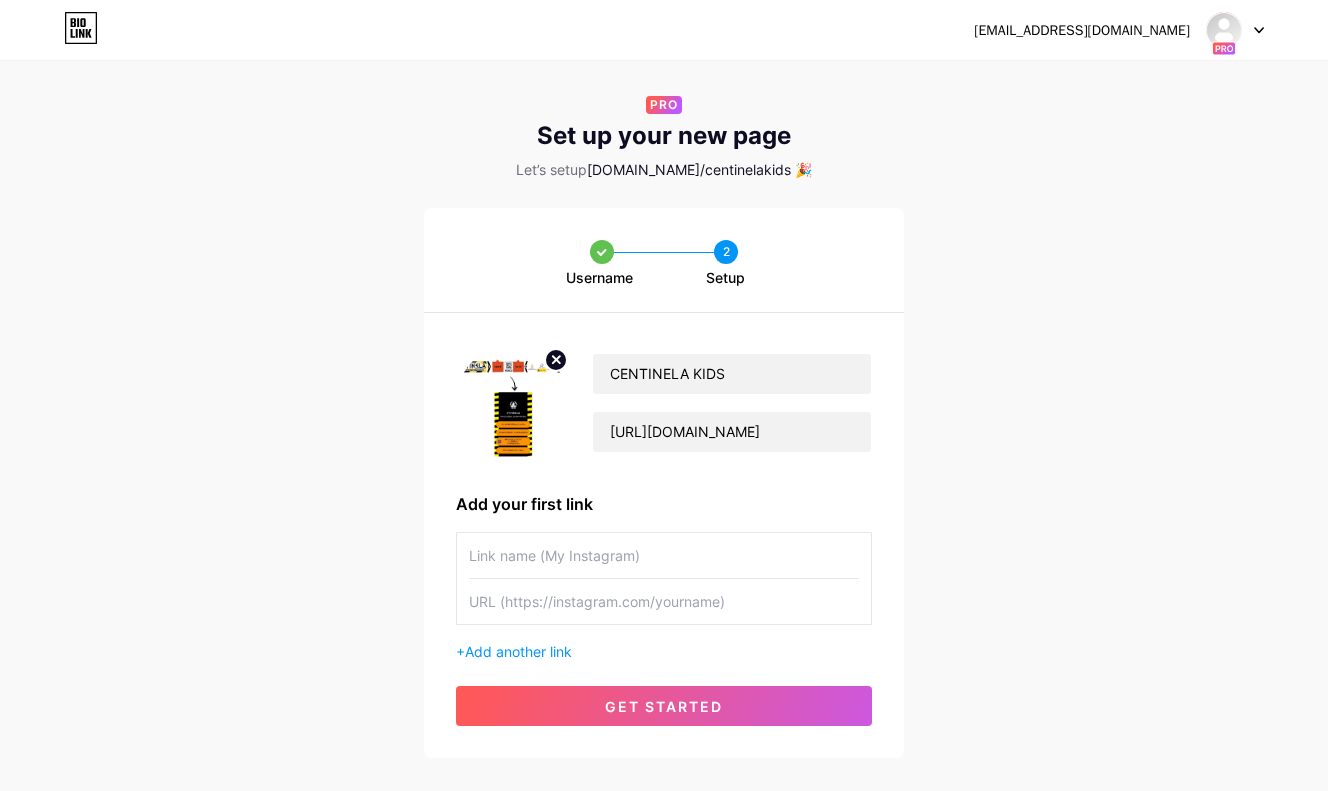 click at bounding box center [664, 601] 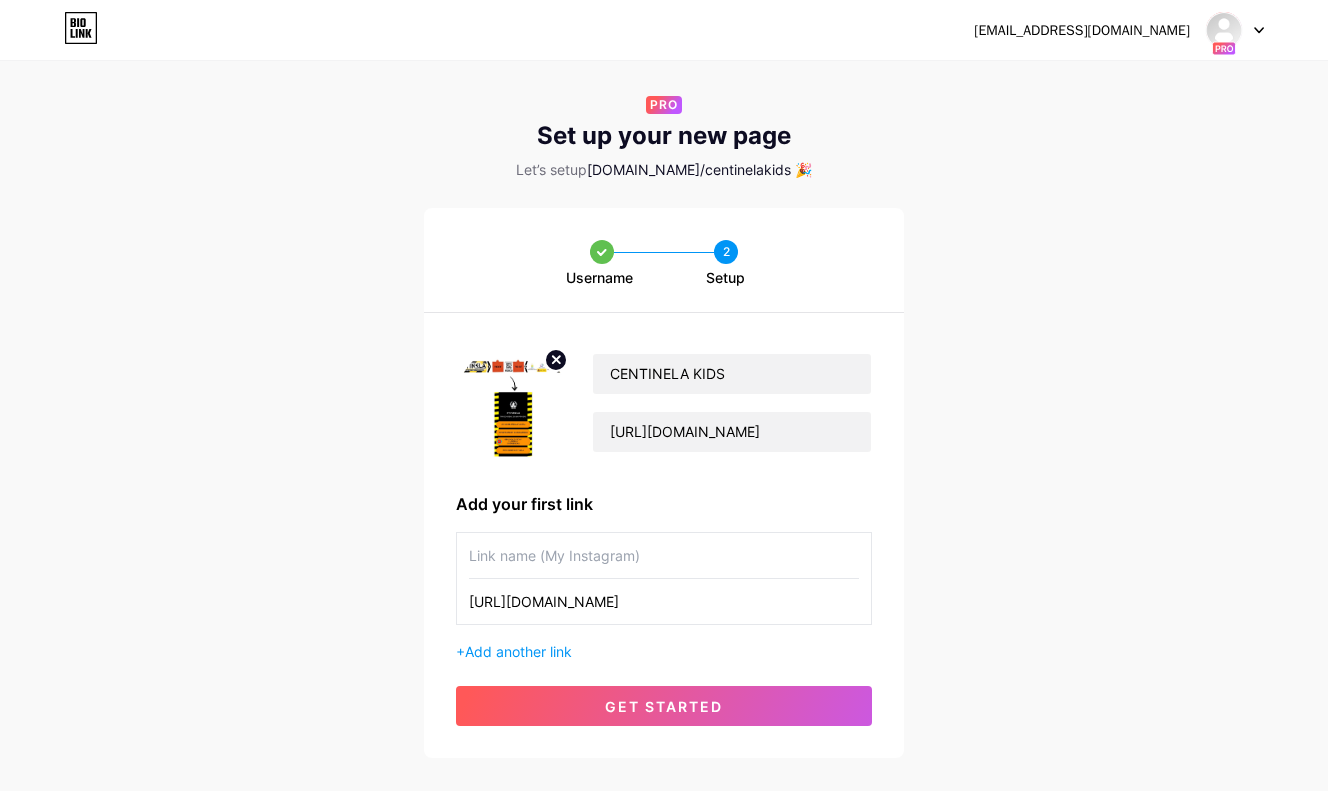 type on "https://www.instagram.com/revista_centinela/?hl=es" 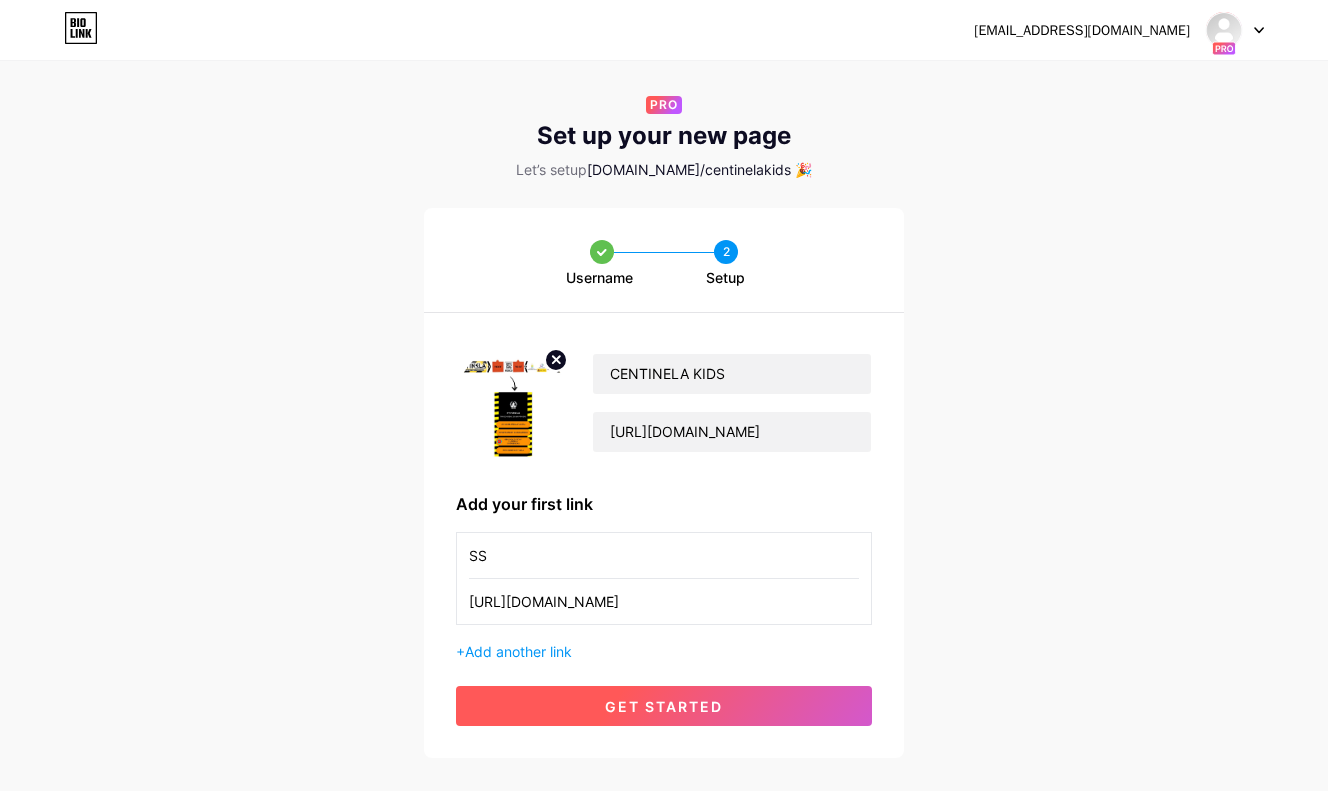 type on "SS" 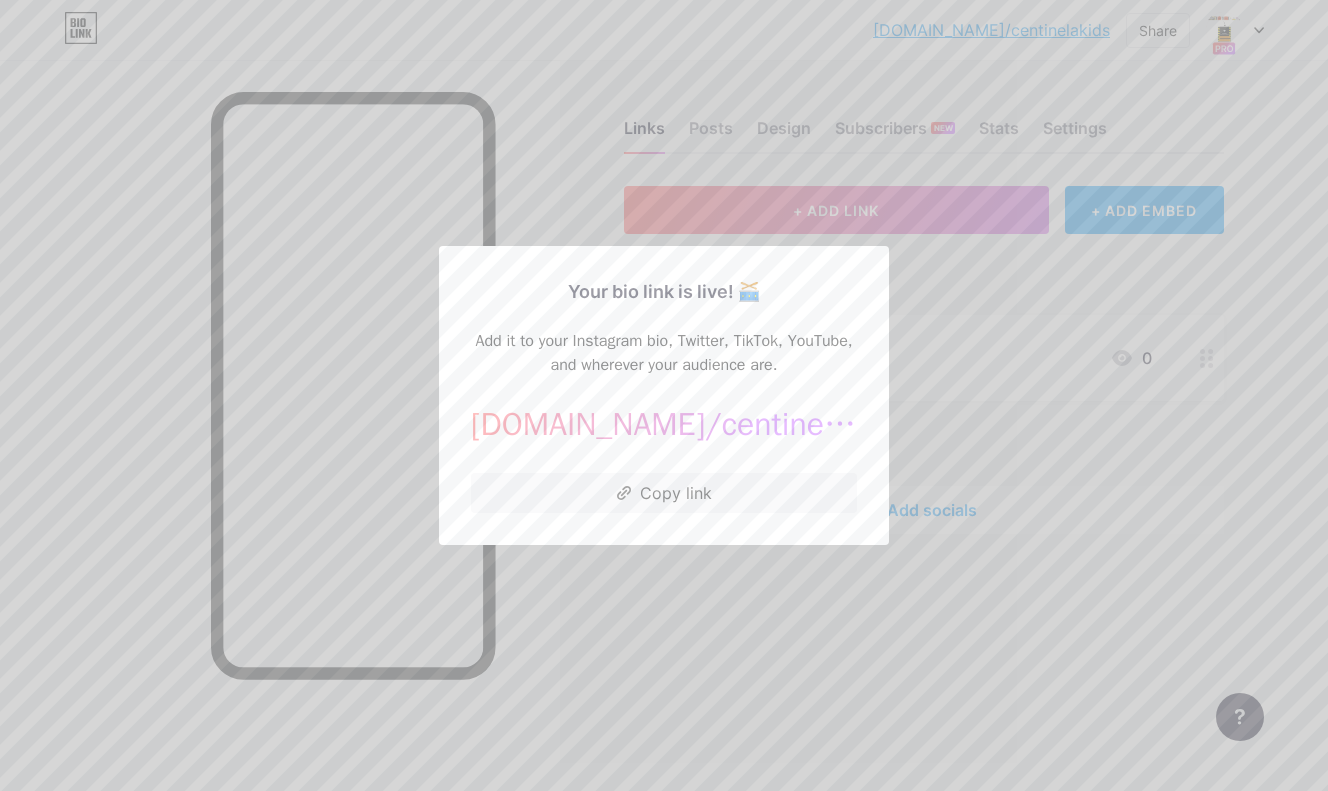 click at bounding box center [664, 395] 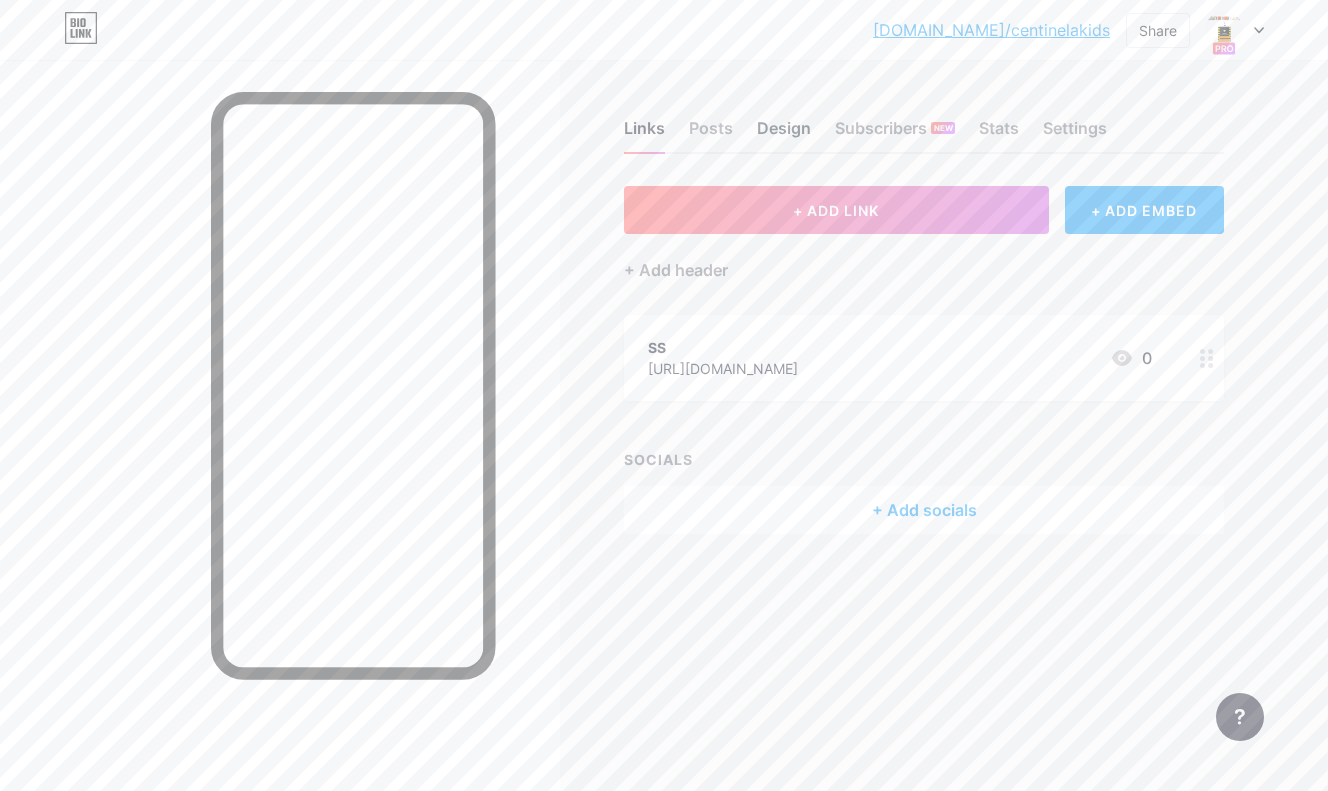 click on "Design" at bounding box center (784, 134) 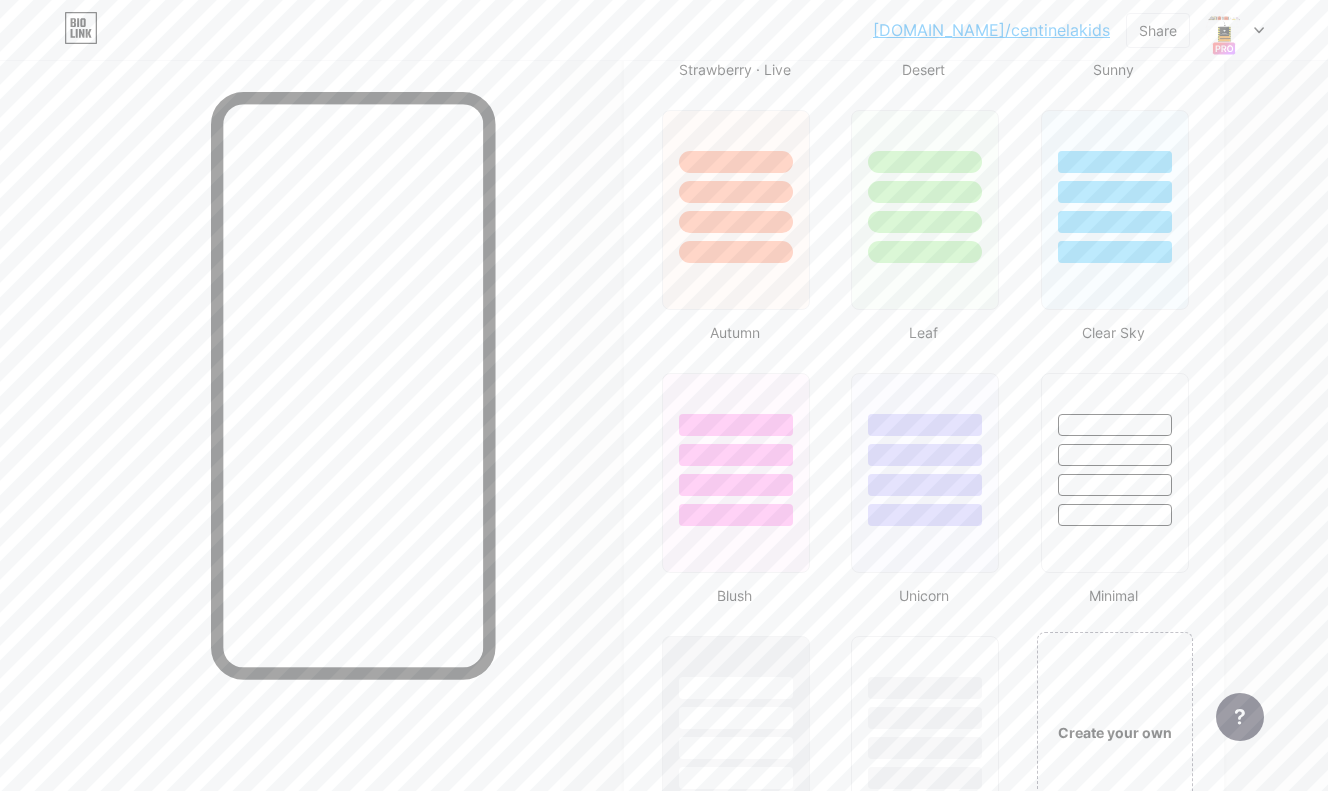 scroll, scrollTop: 2257, scrollLeft: 0, axis: vertical 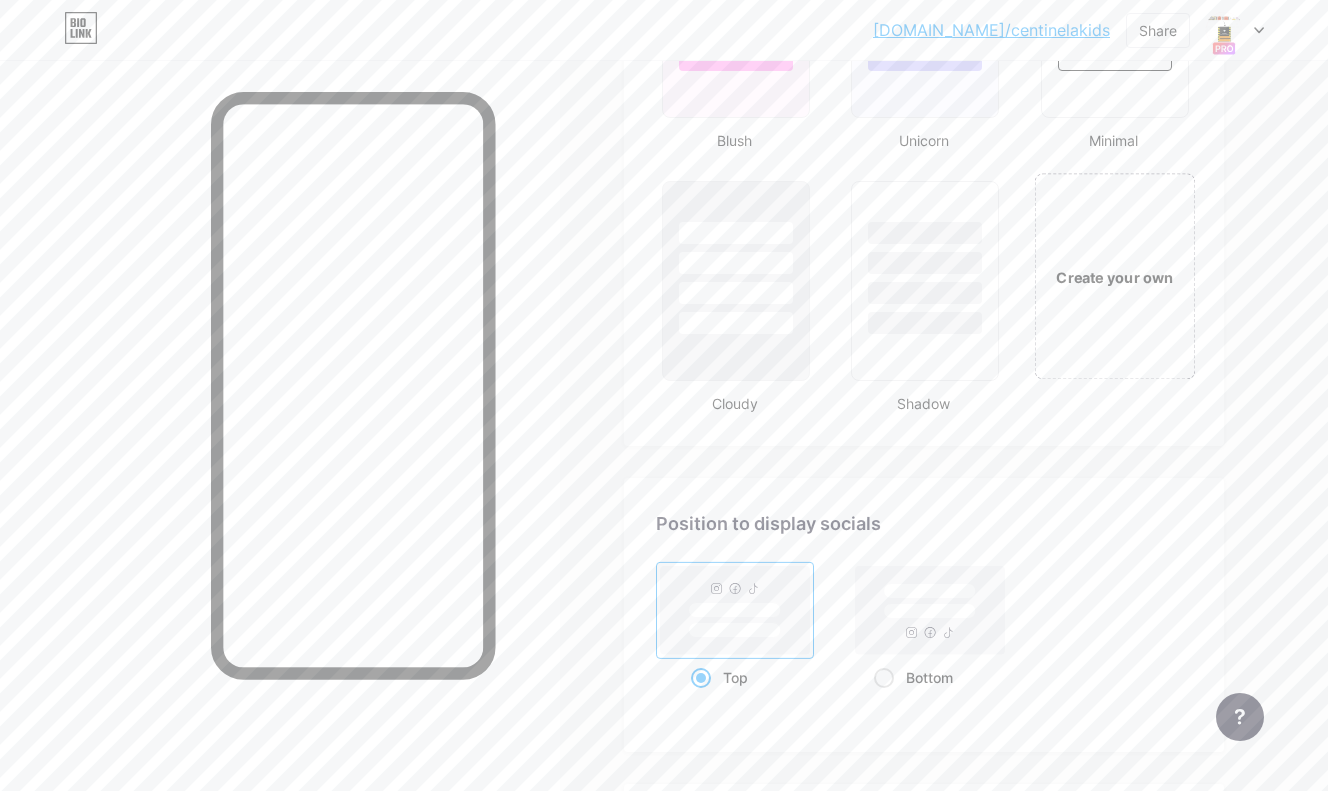 click on "Create your own" at bounding box center [1114, 276] 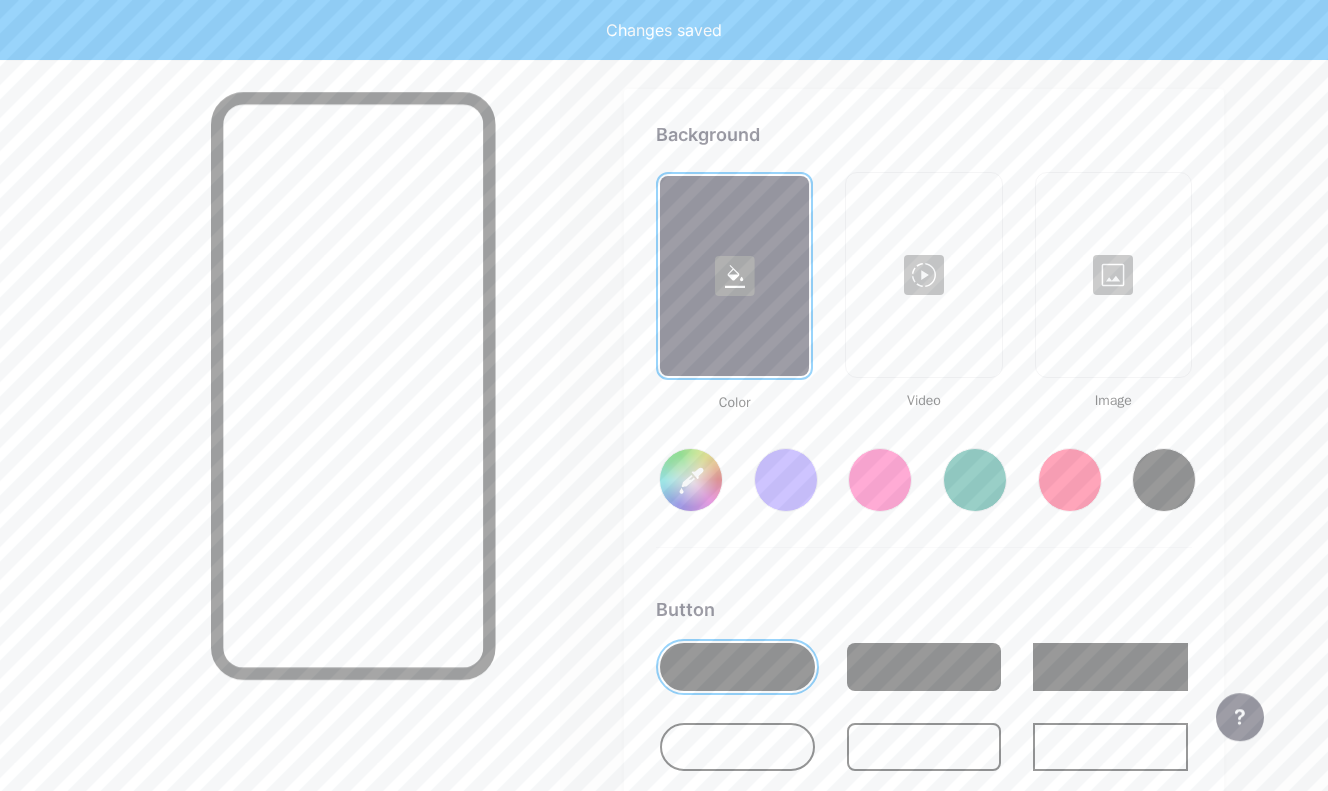 type on "#ffffff" 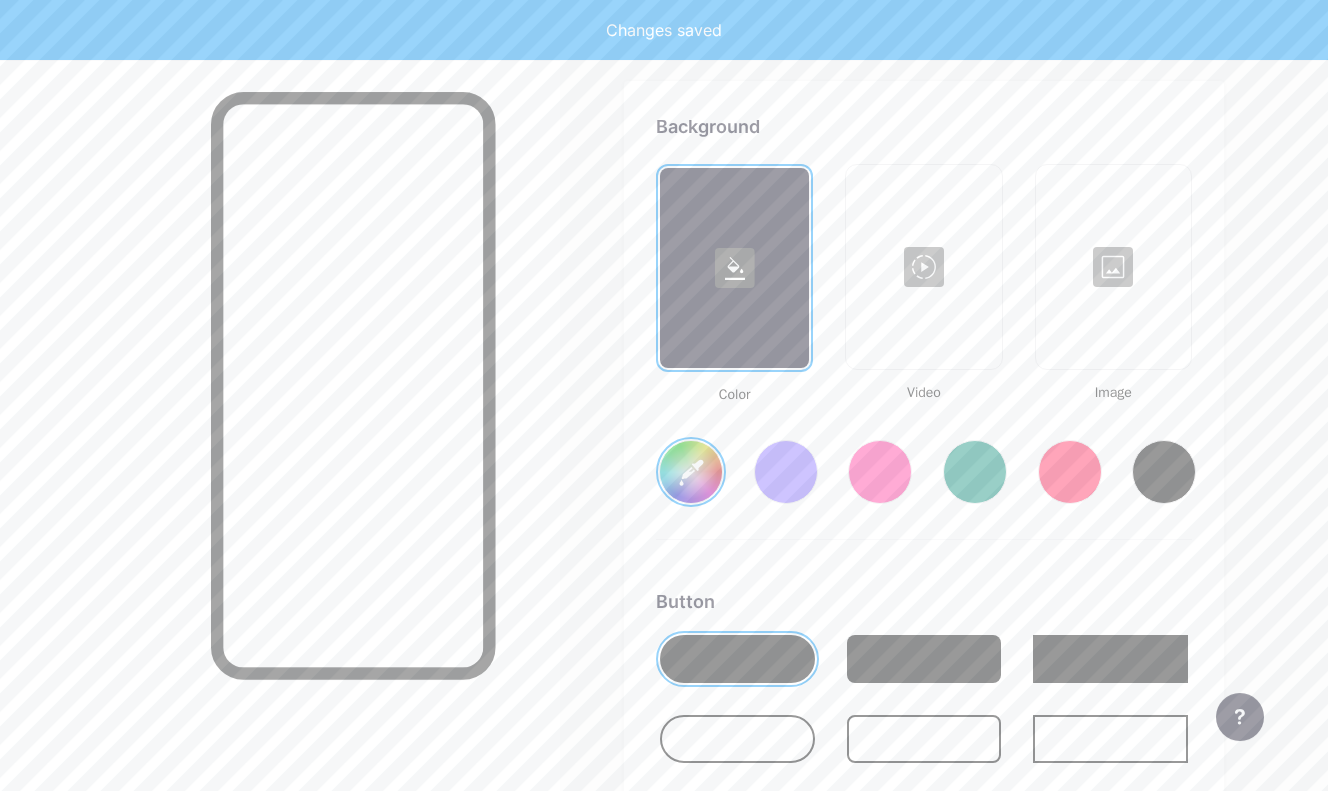 scroll, scrollTop: 2655, scrollLeft: 0, axis: vertical 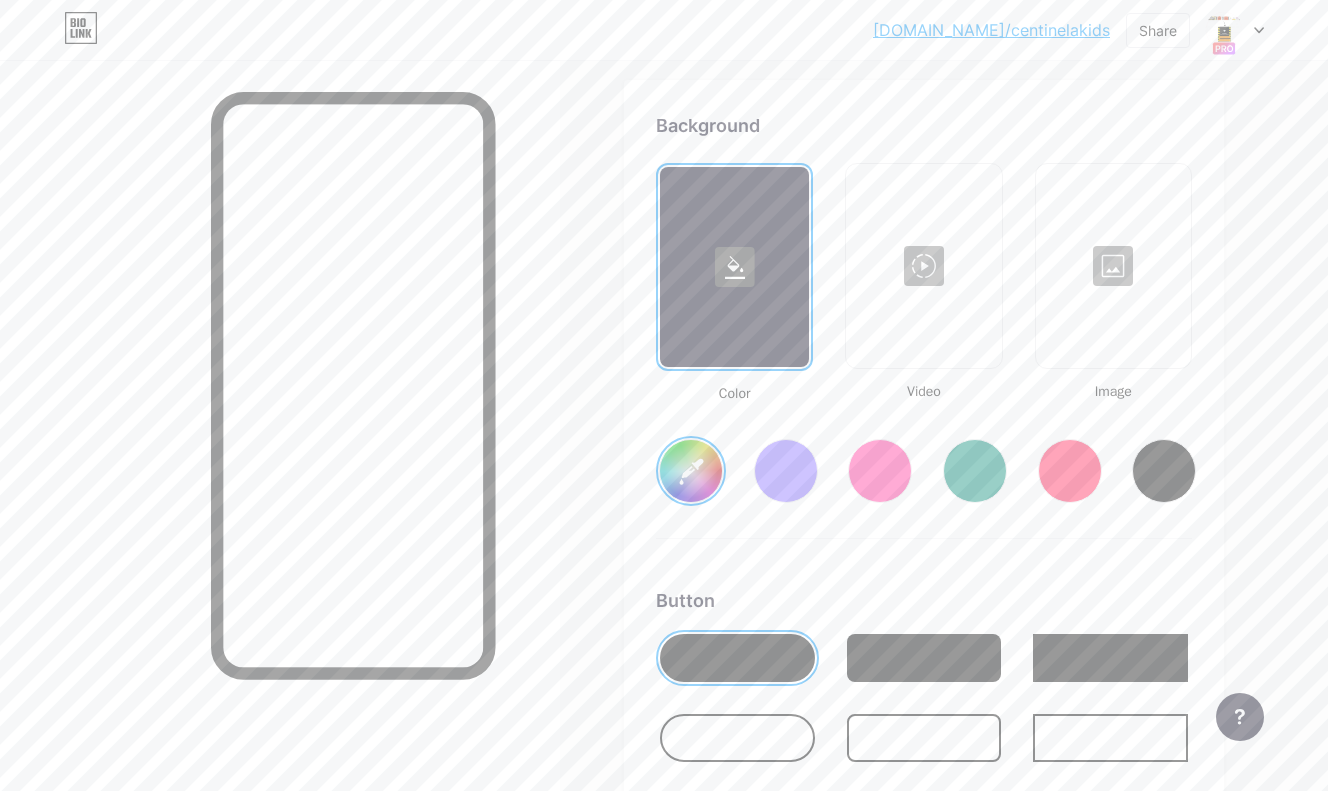 click at bounding box center (923, 266) 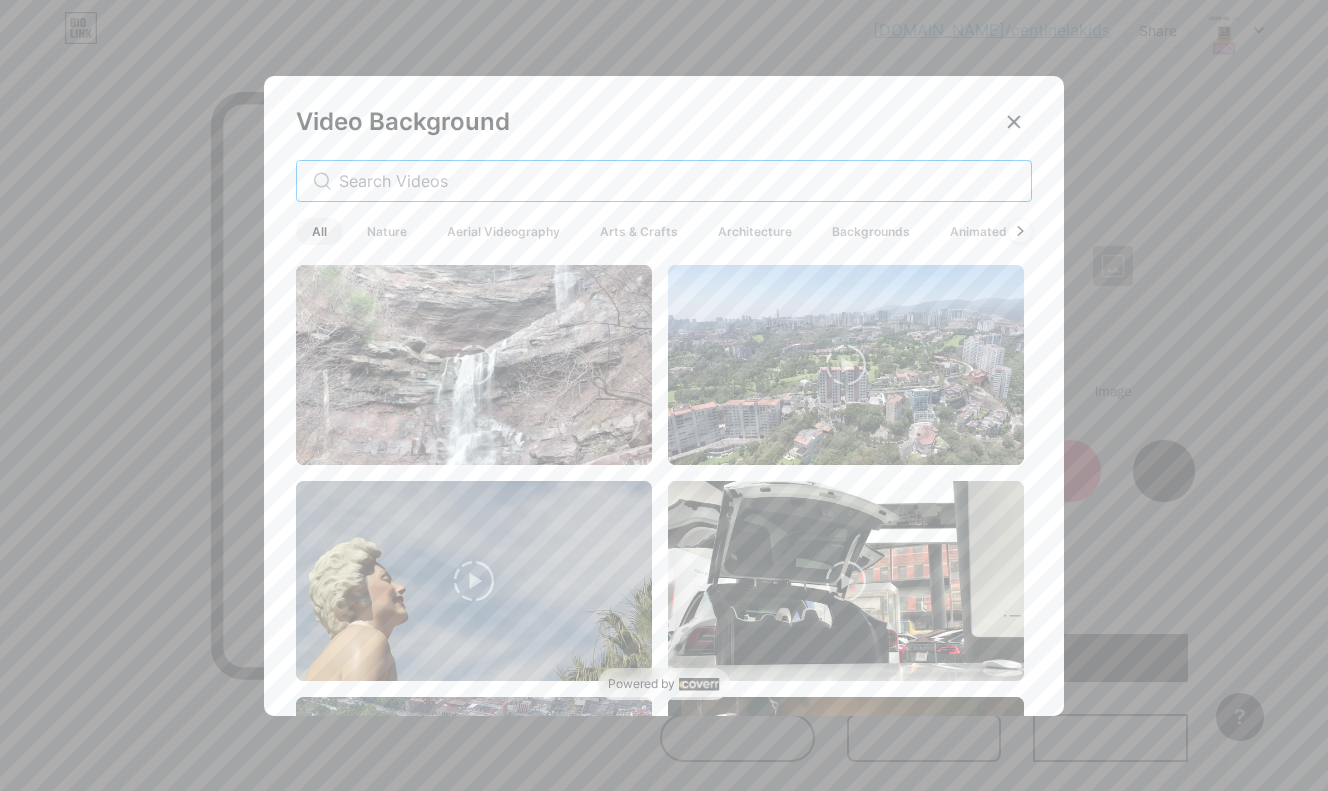 click at bounding box center [677, 181] 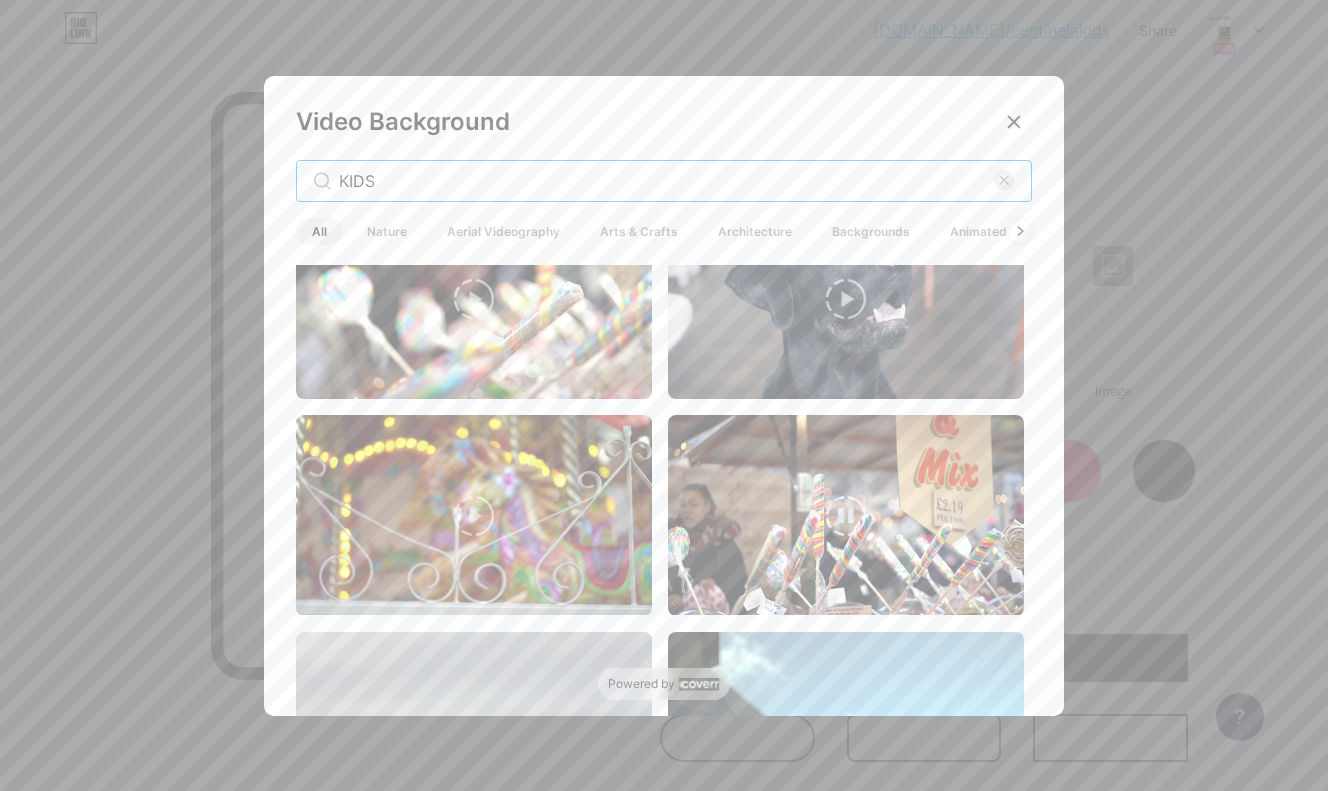 scroll, scrollTop: 1410, scrollLeft: 0, axis: vertical 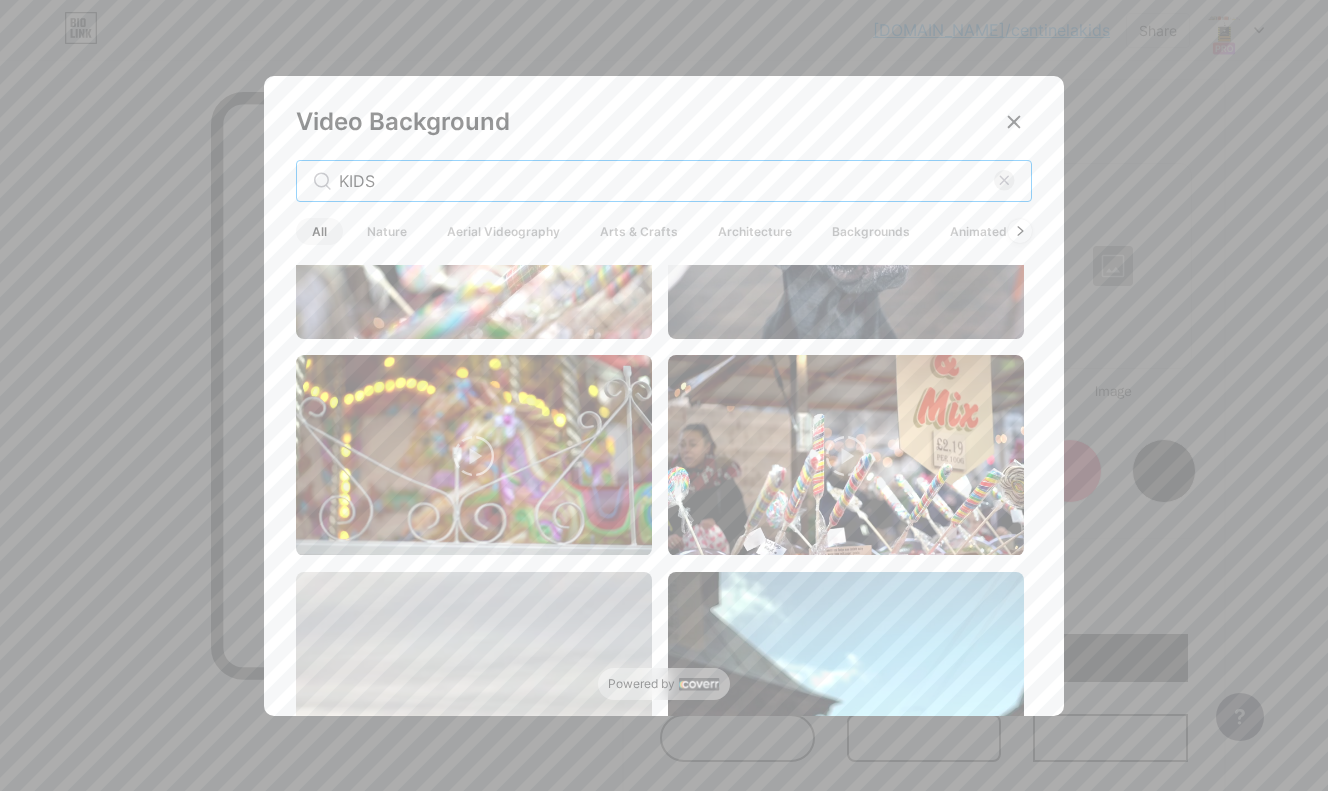 drag, startPoint x: 404, startPoint y: 177, endPoint x: 279, endPoint y: 177, distance: 125 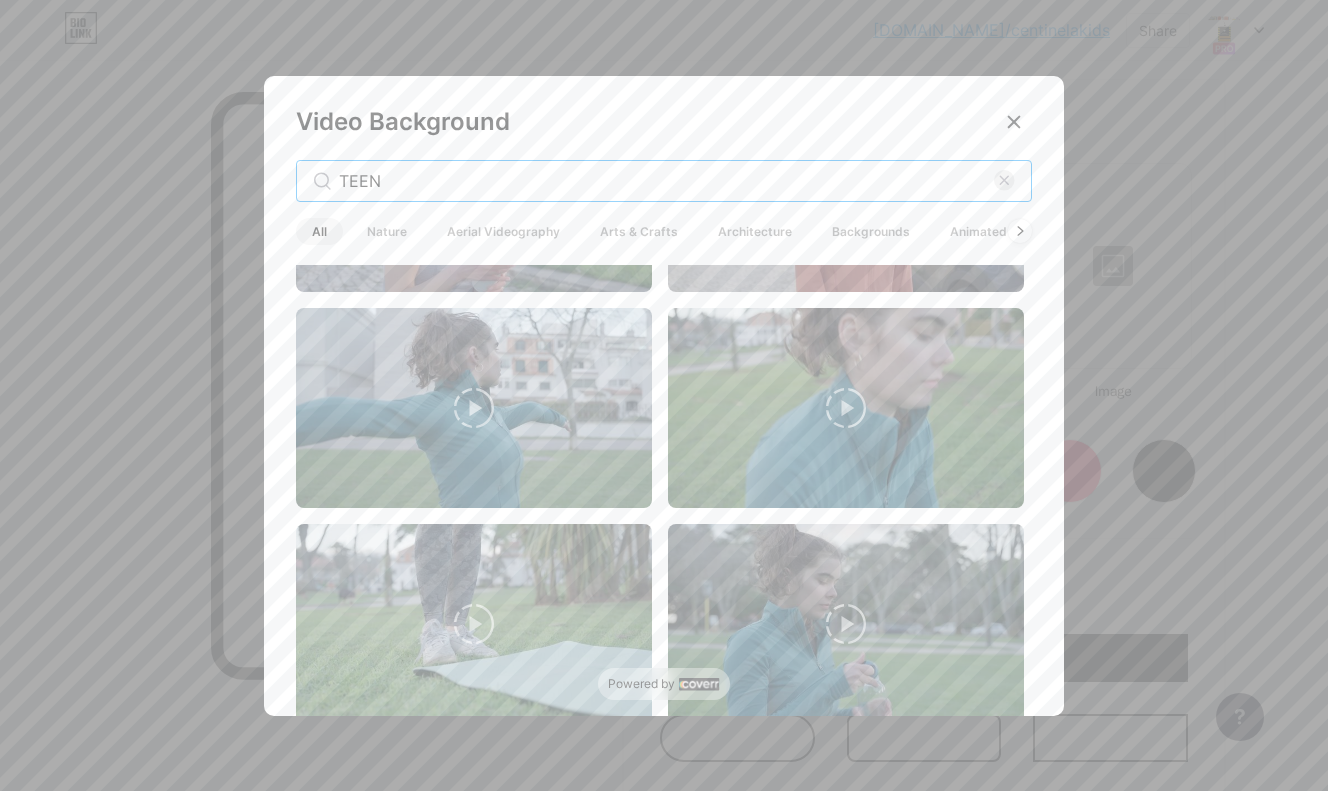 scroll, scrollTop: 4778, scrollLeft: 0, axis: vertical 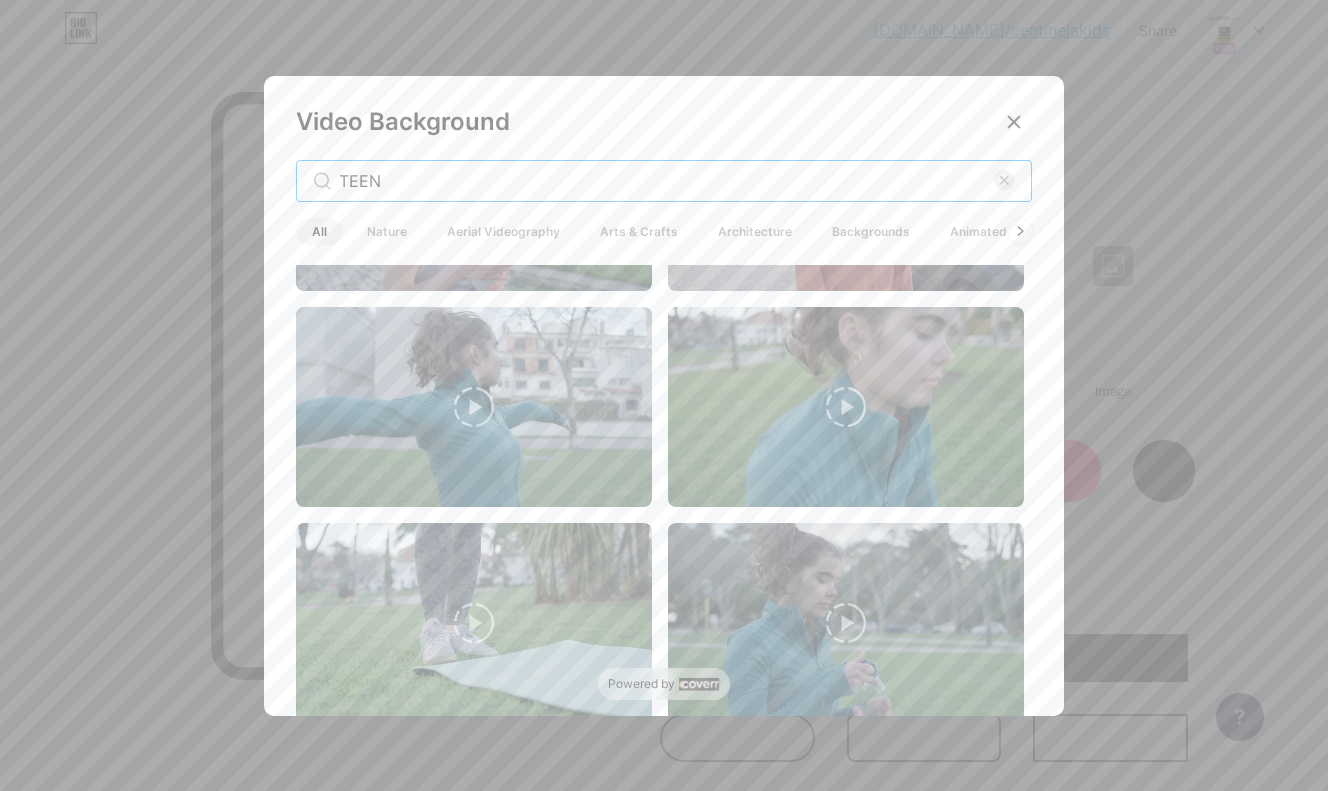 drag, startPoint x: 403, startPoint y: 182, endPoint x: 294, endPoint y: 161, distance: 111.0045 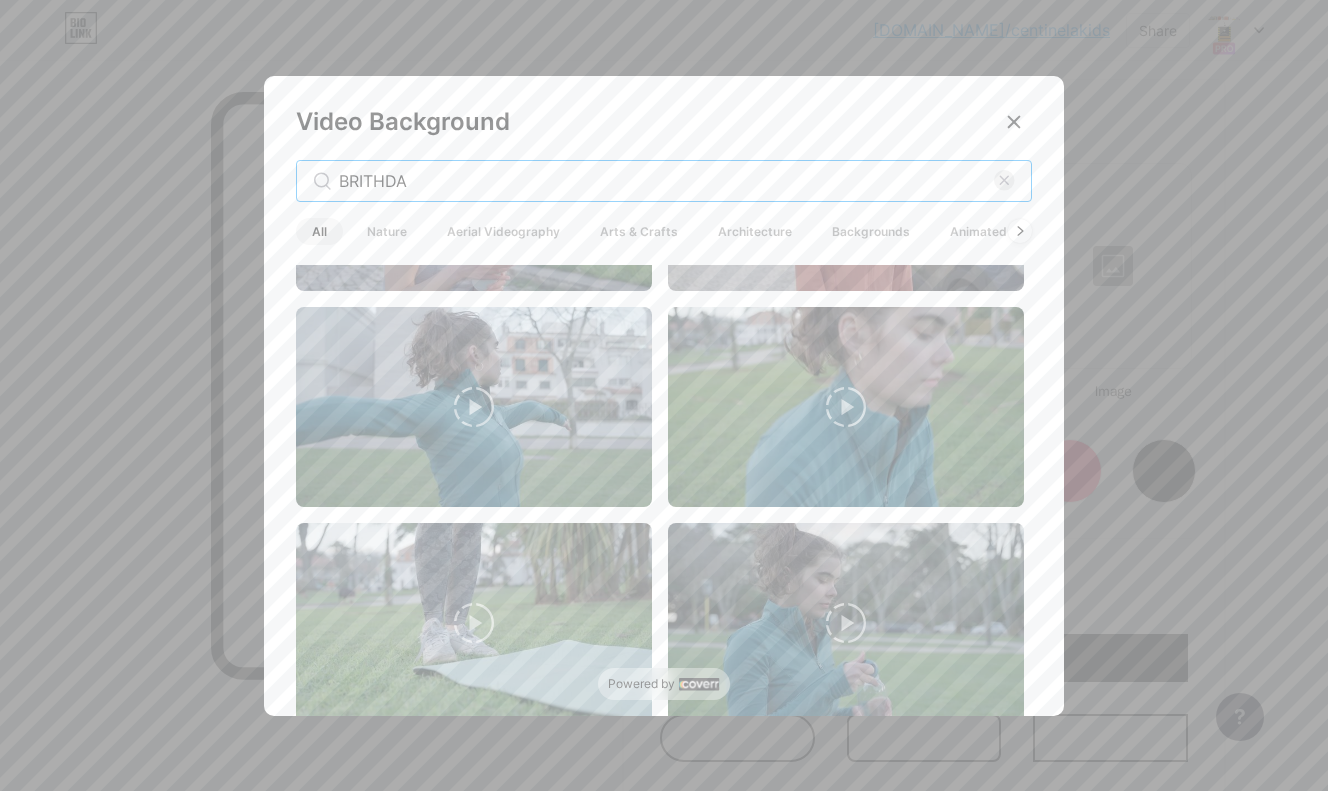 scroll, scrollTop: 0, scrollLeft: 0, axis: both 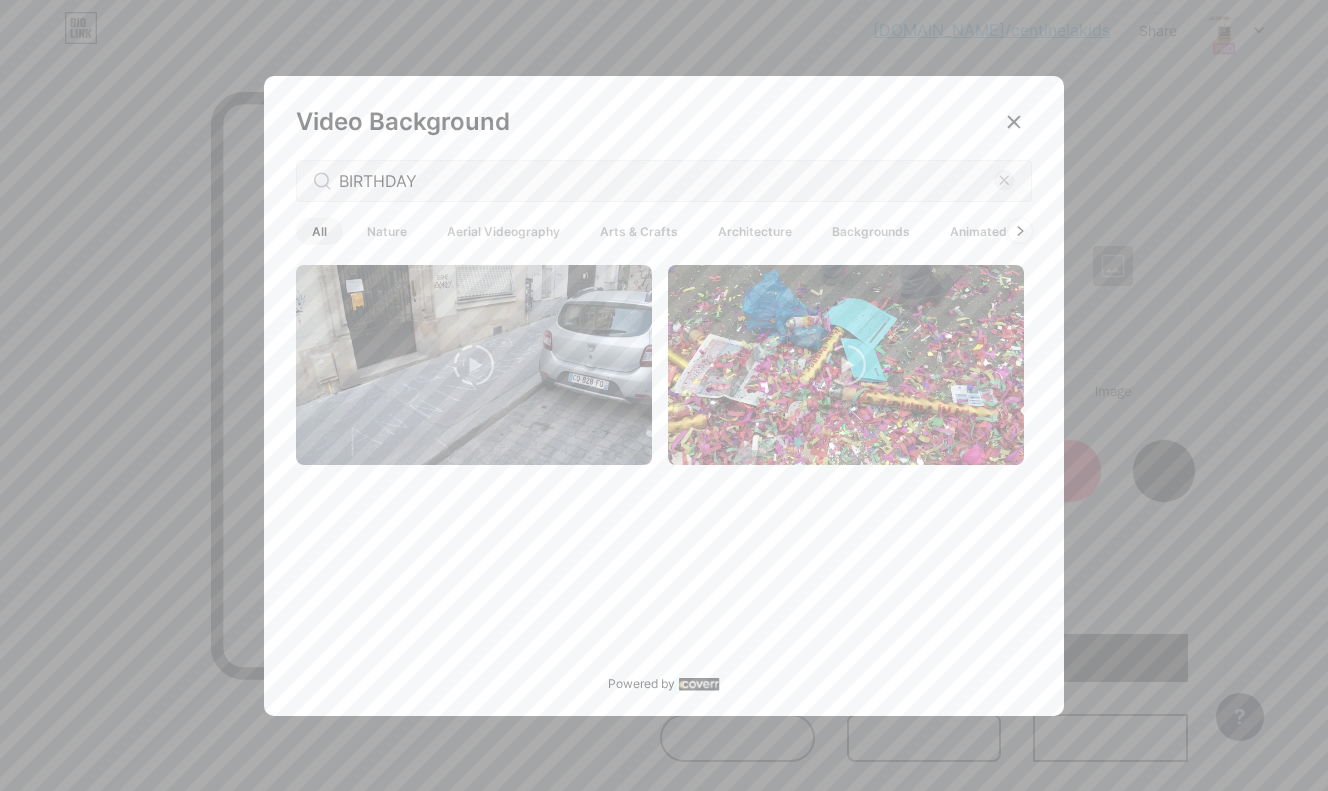 click on "Backgrounds" at bounding box center (871, 231) 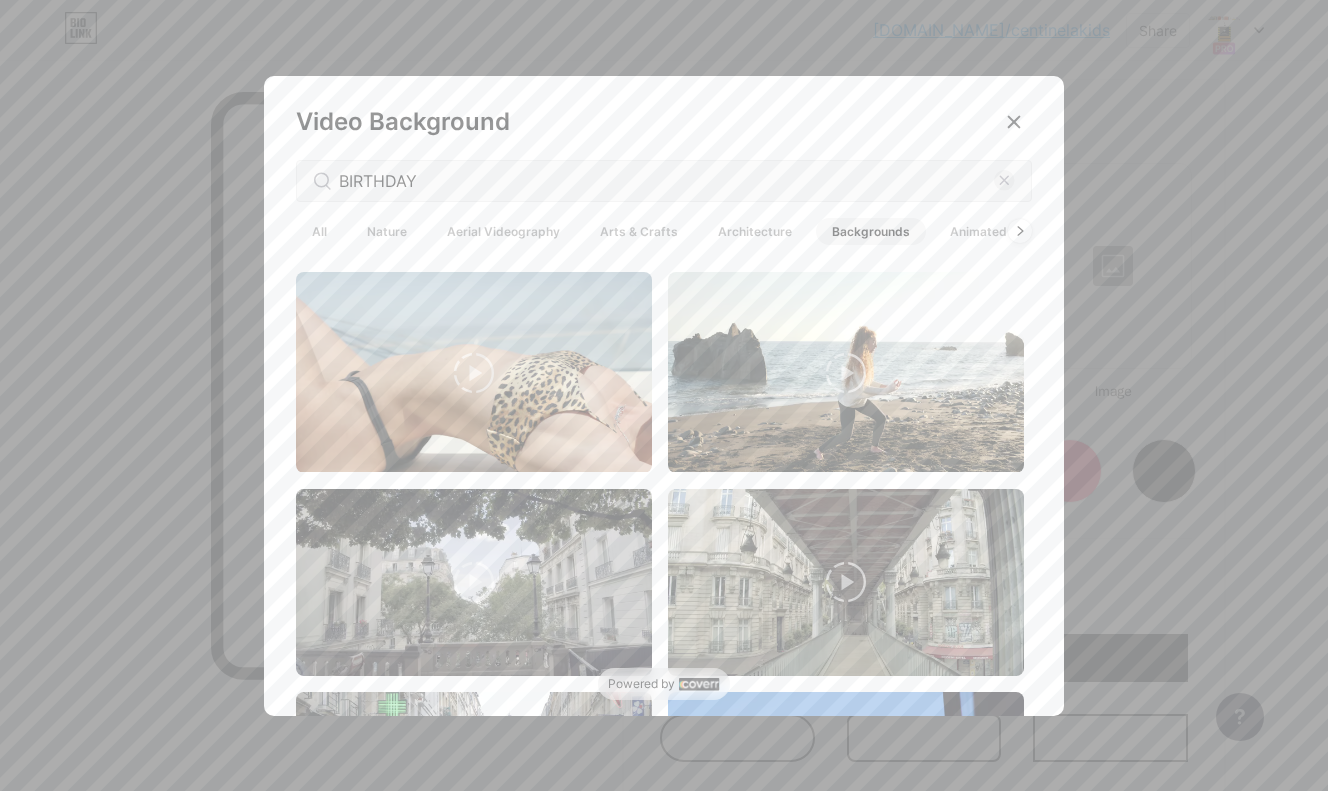 scroll, scrollTop: 2286, scrollLeft: 0, axis: vertical 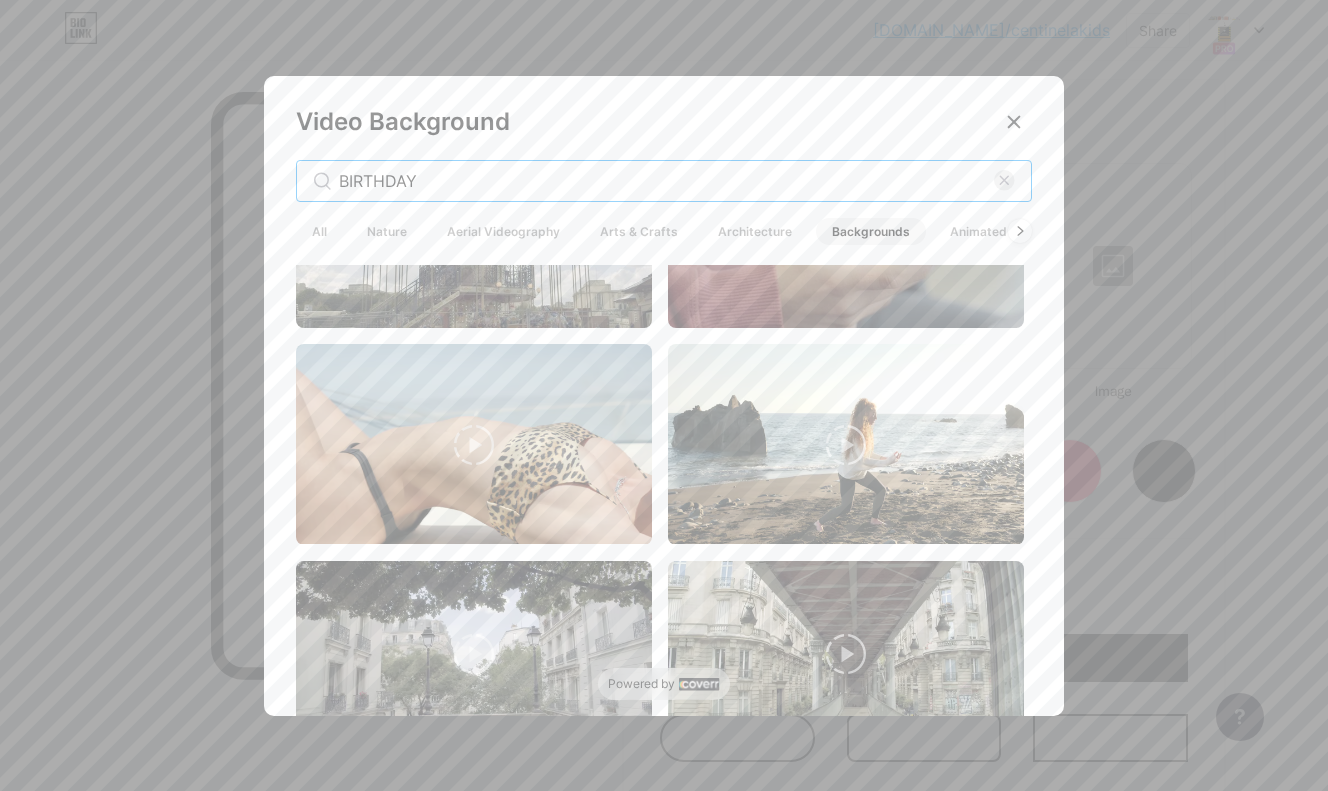 drag, startPoint x: 434, startPoint y: 185, endPoint x: 273, endPoint y: 178, distance: 161.1521 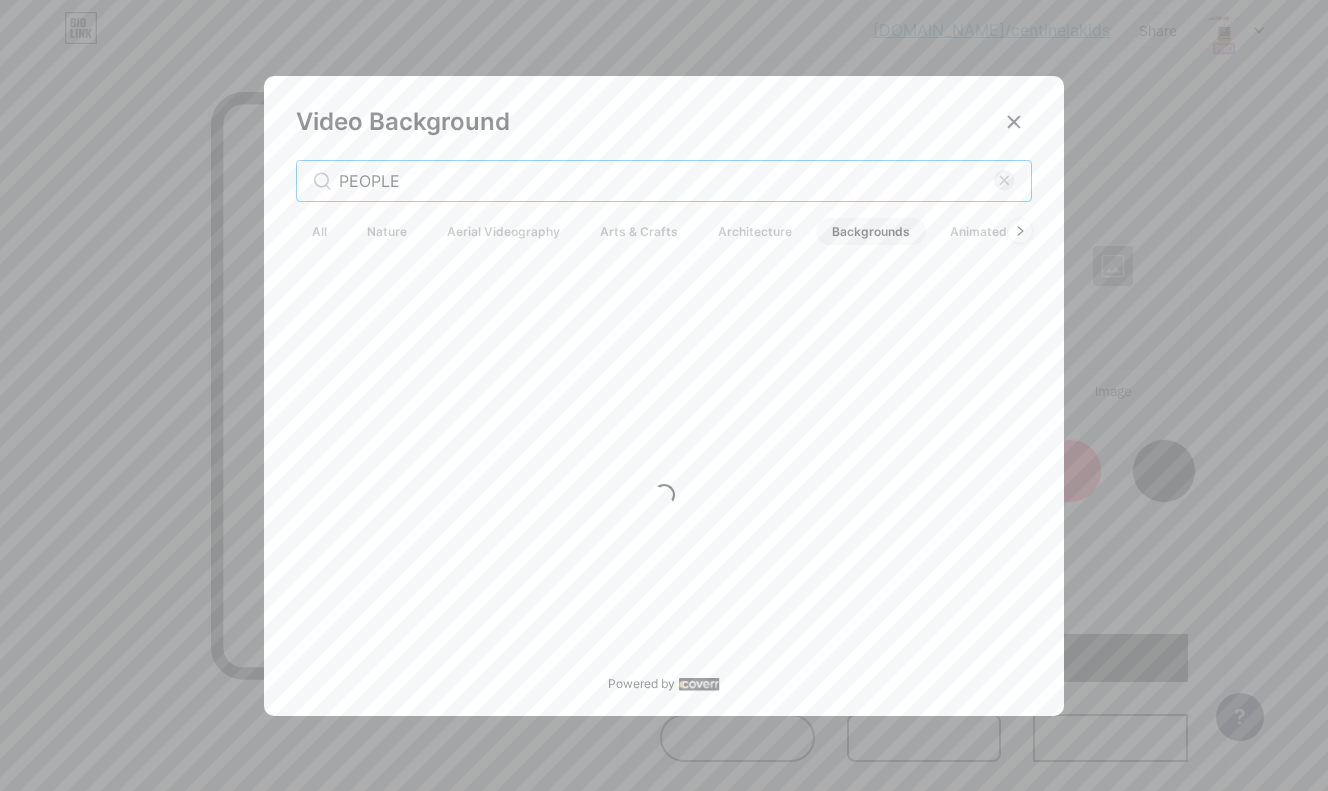 scroll, scrollTop: 0, scrollLeft: 0, axis: both 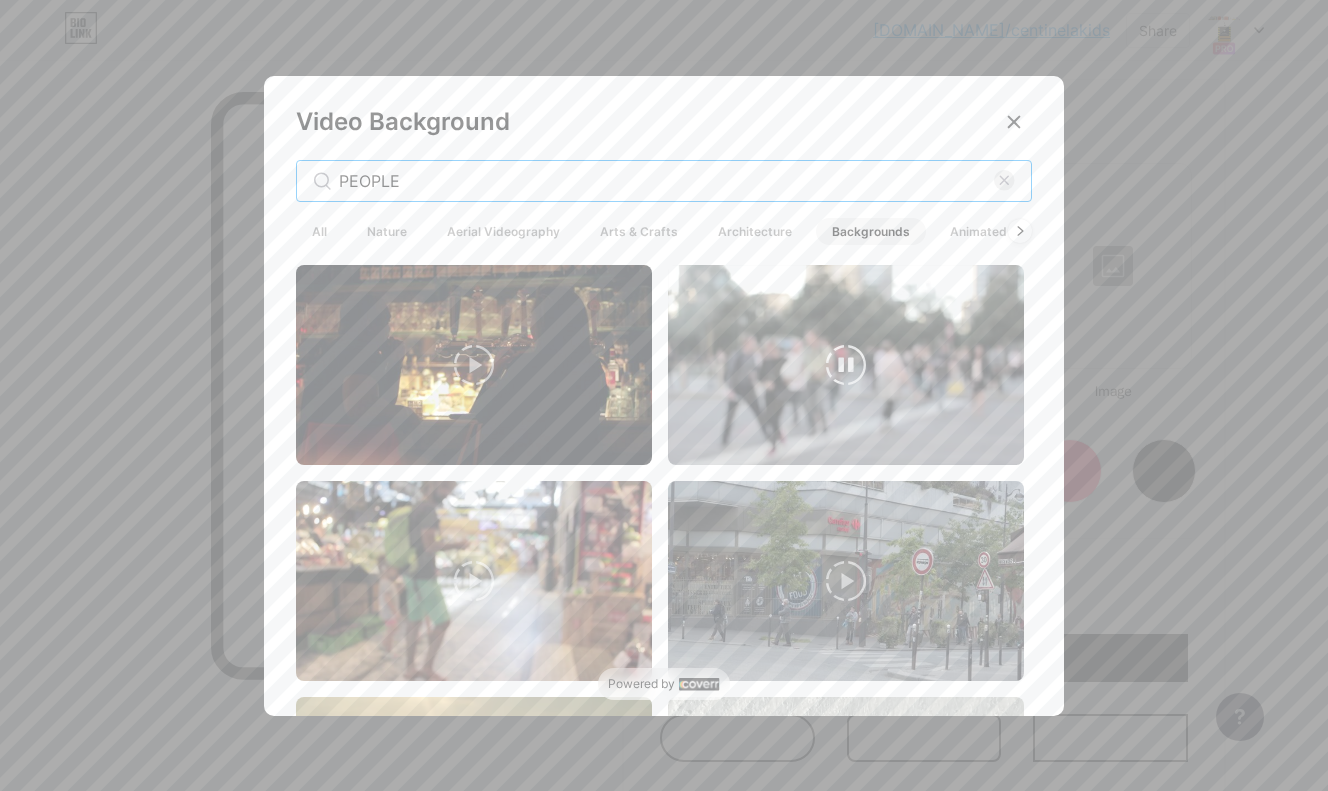 type on "PEOPLE" 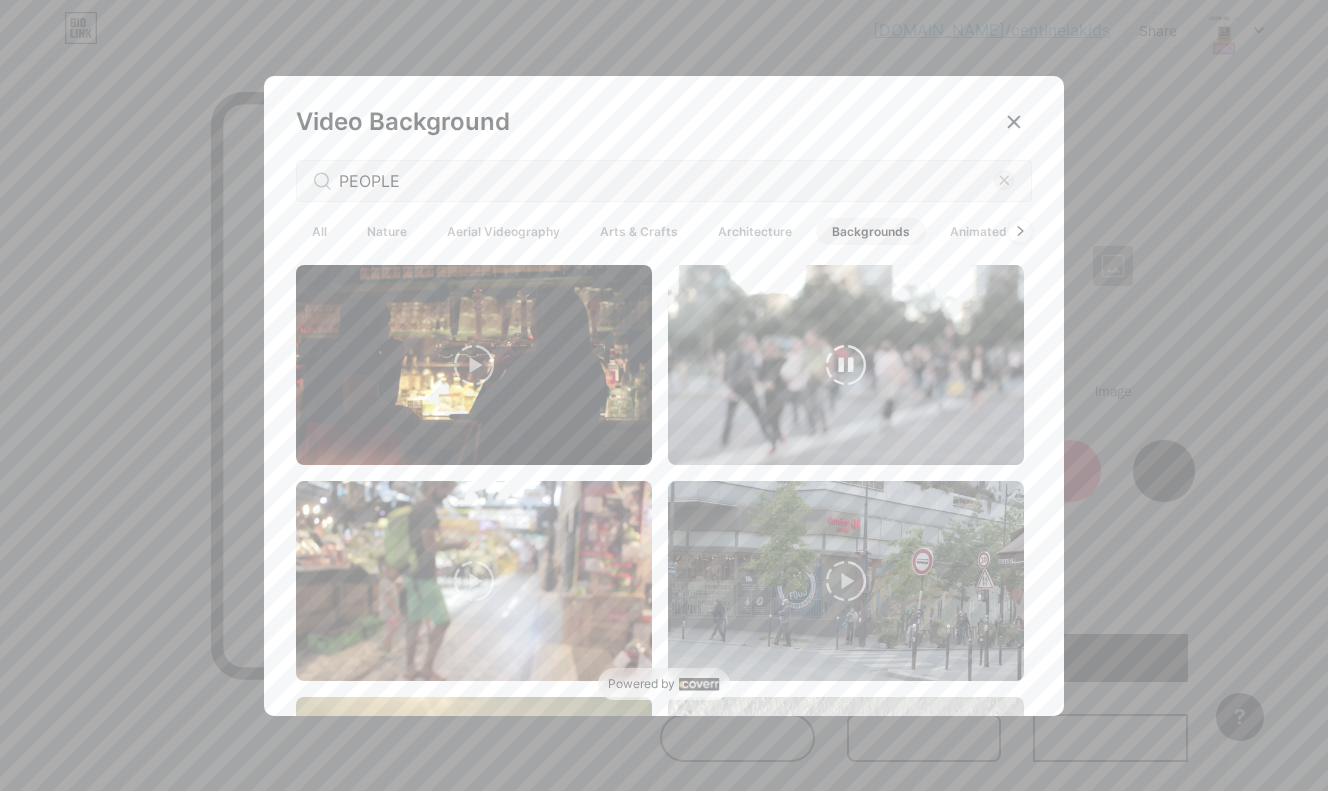 click at bounding box center (846, 365) 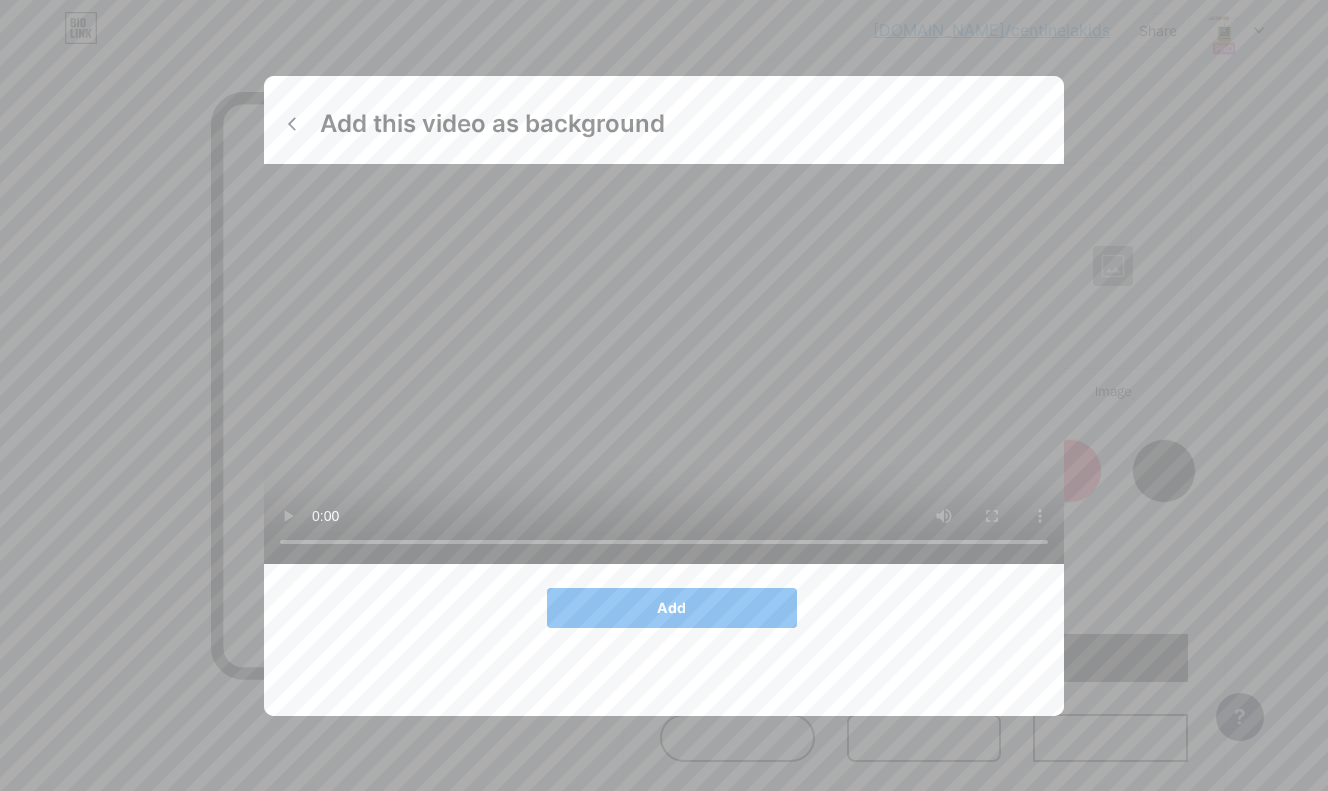 click on "Add" at bounding box center [672, 608] 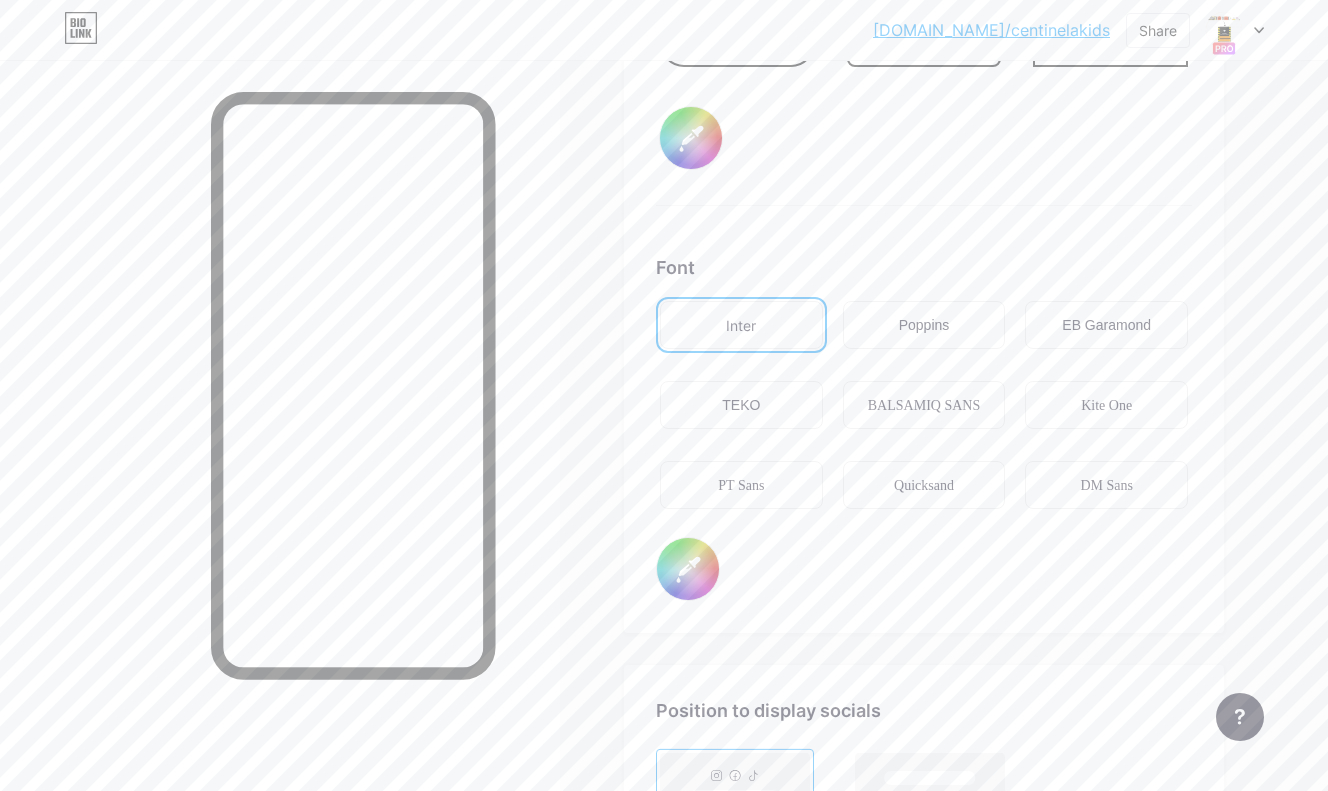 scroll, scrollTop: 3281, scrollLeft: 0, axis: vertical 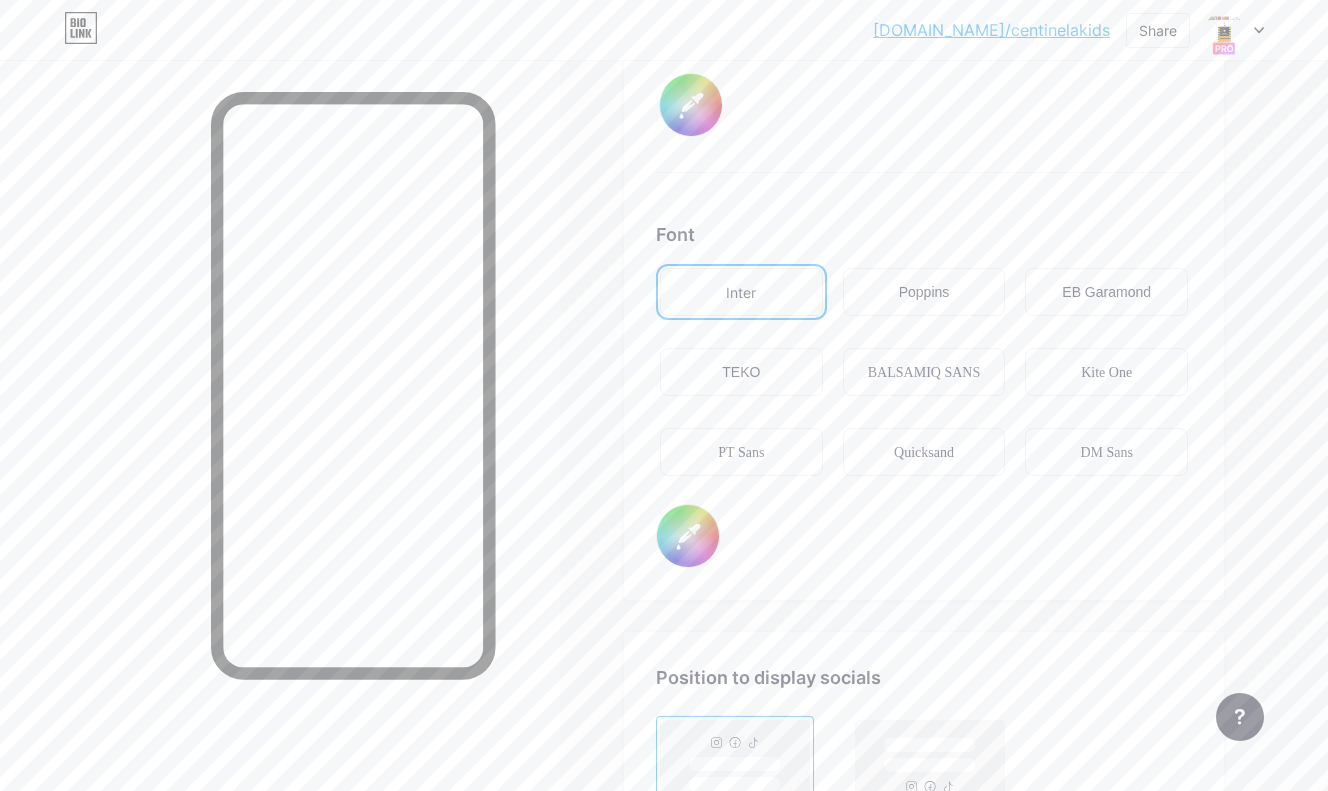 click on "PT Sans" at bounding box center (741, 452) 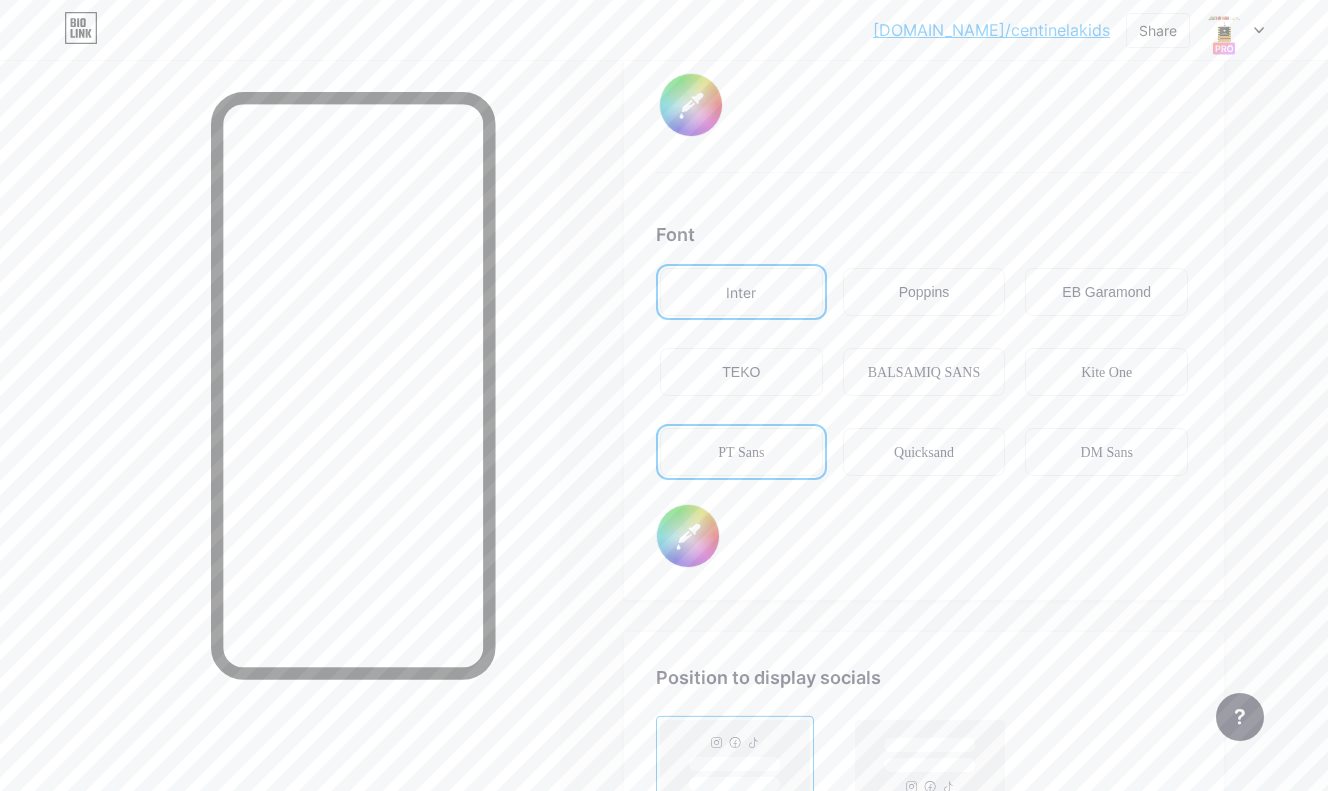 click on "#000000" at bounding box center (688, 536) 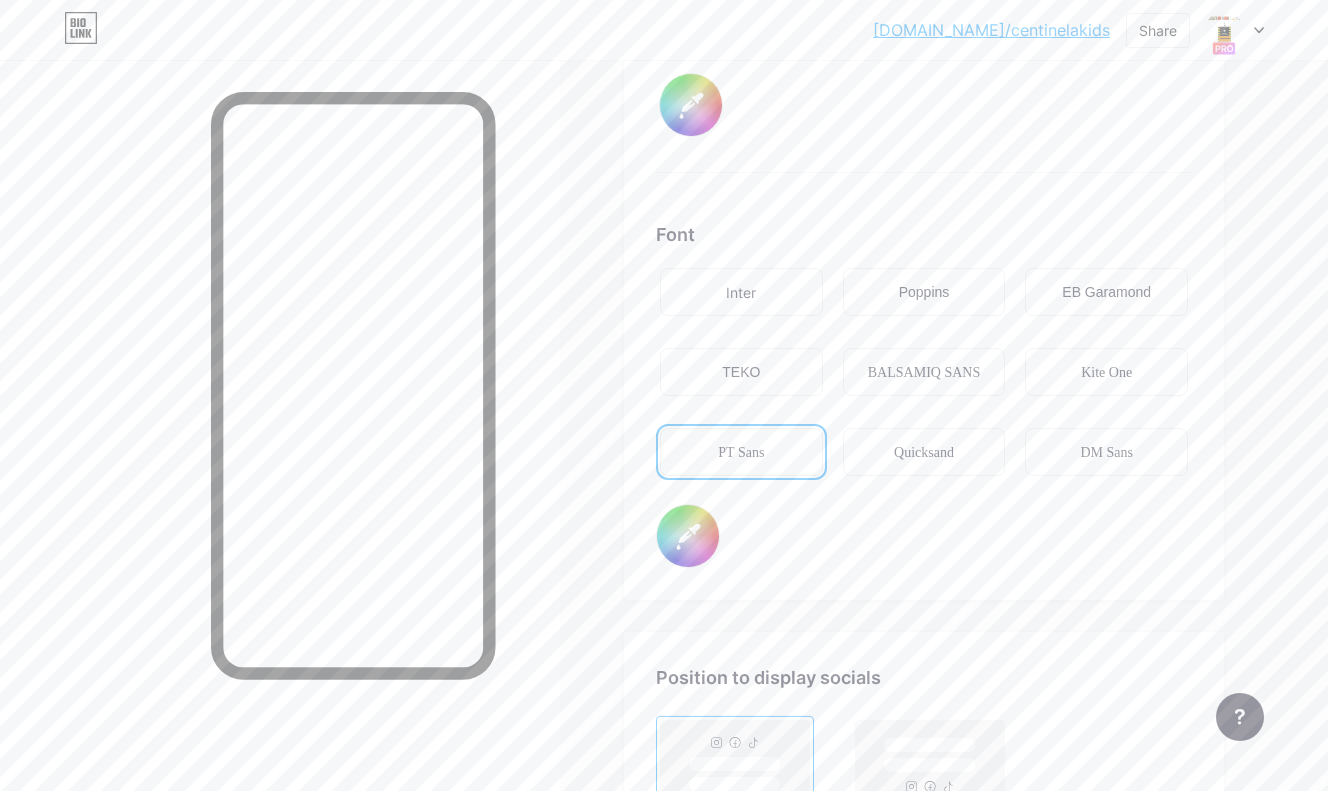 click on "Button       #000000" at bounding box center (924, 16) 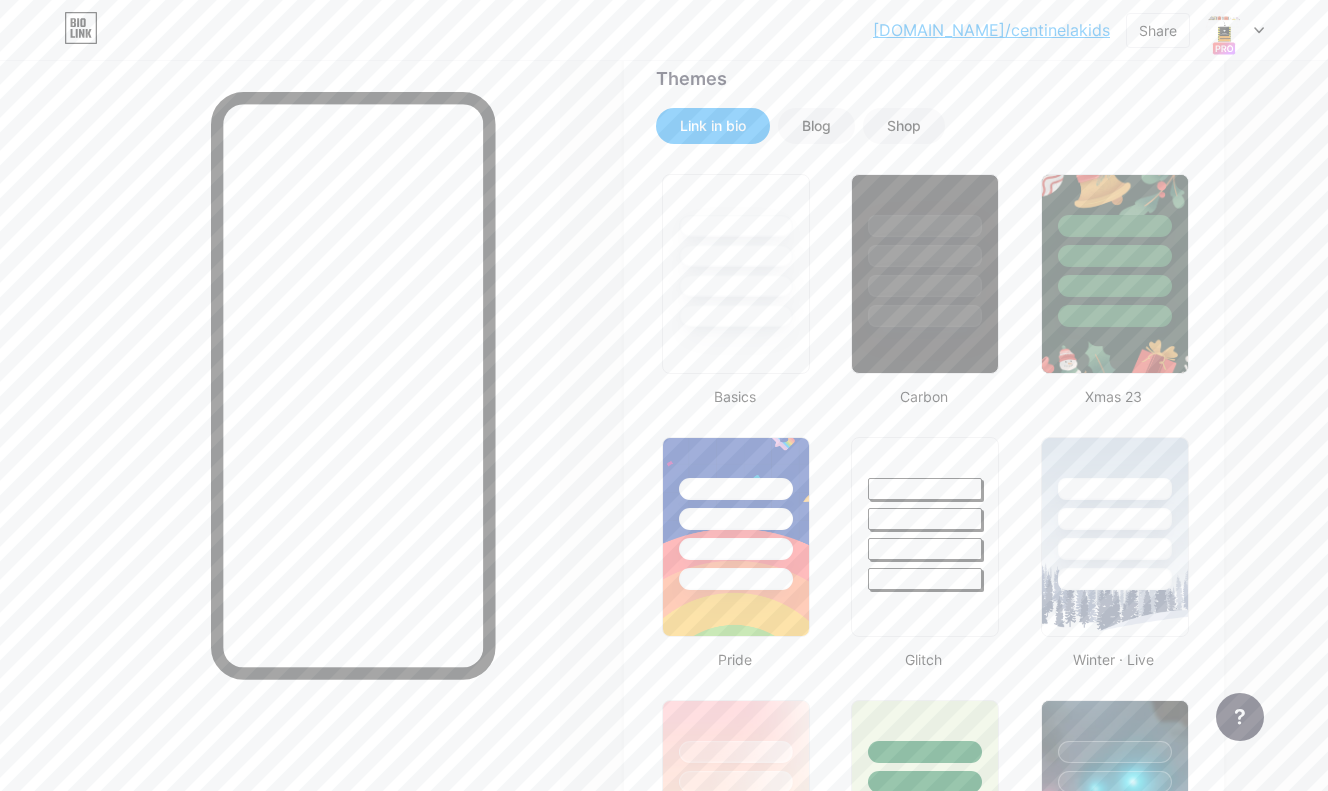scroll, scrollTop: 0, scrollLeft: 0, axis: both 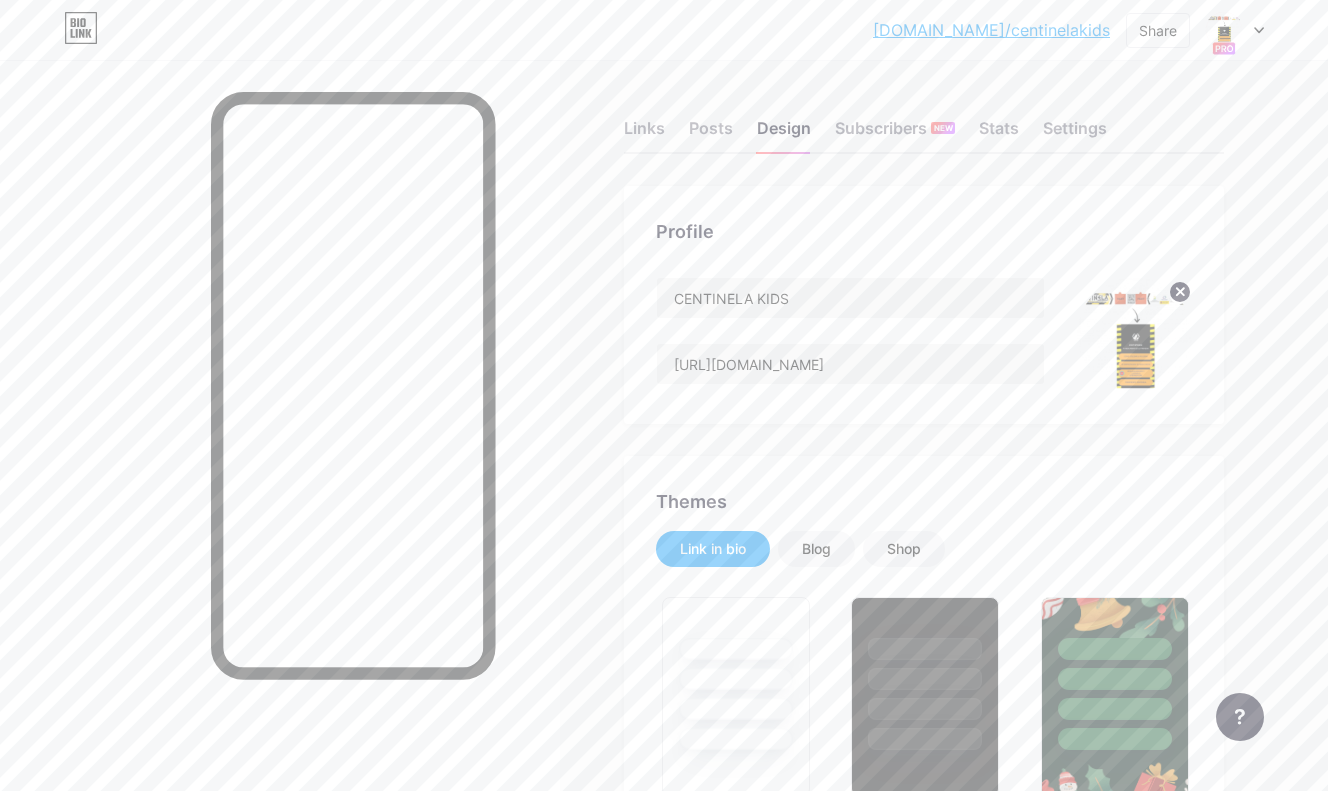 click at bounding box center (1240, 717) 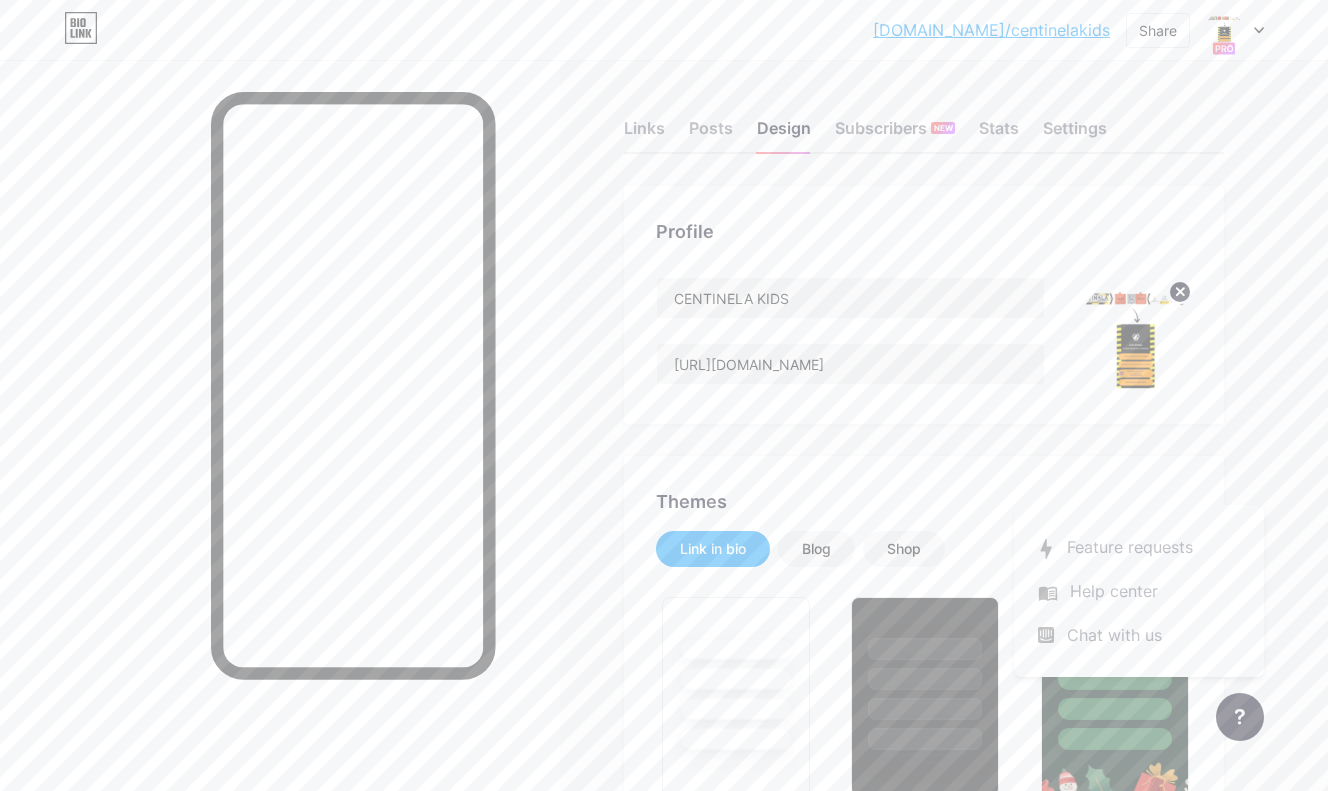 click 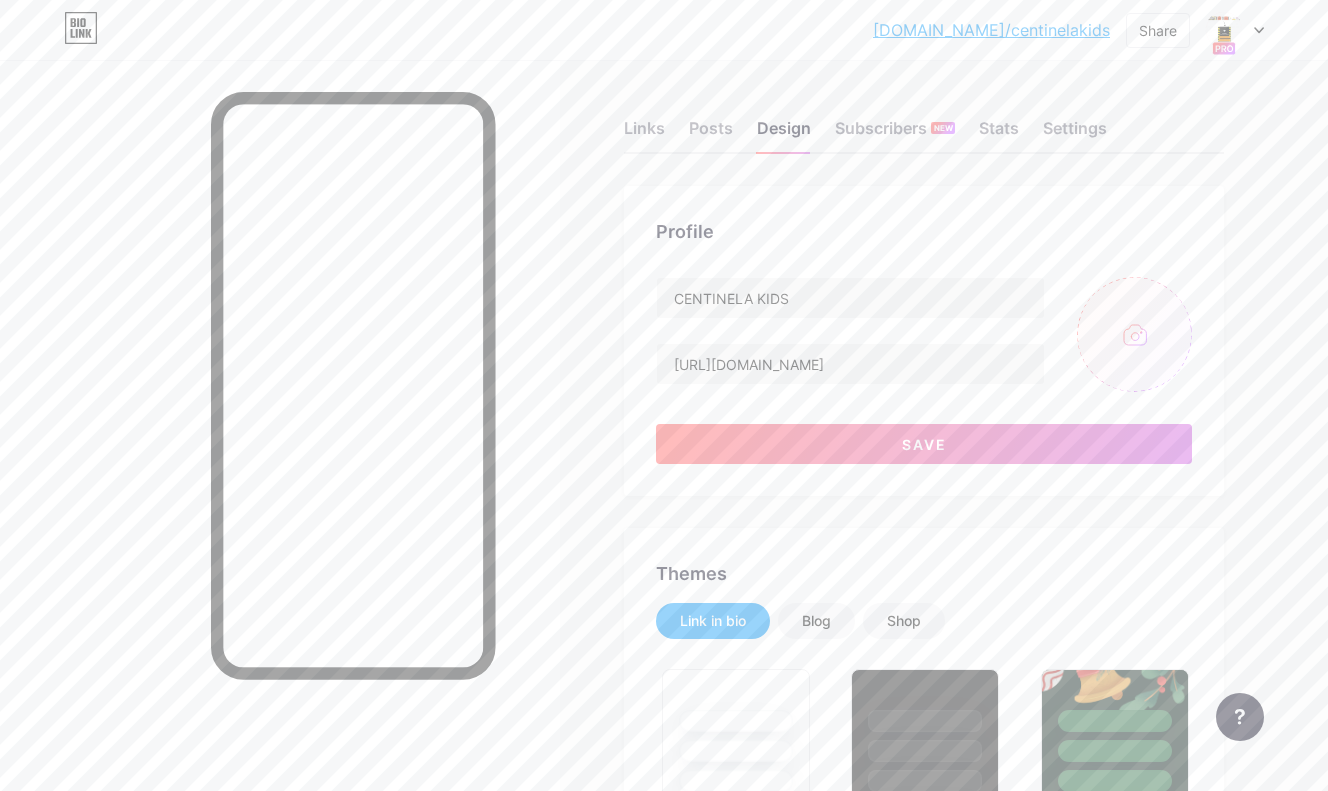 click at bounding box center (1134, 334) 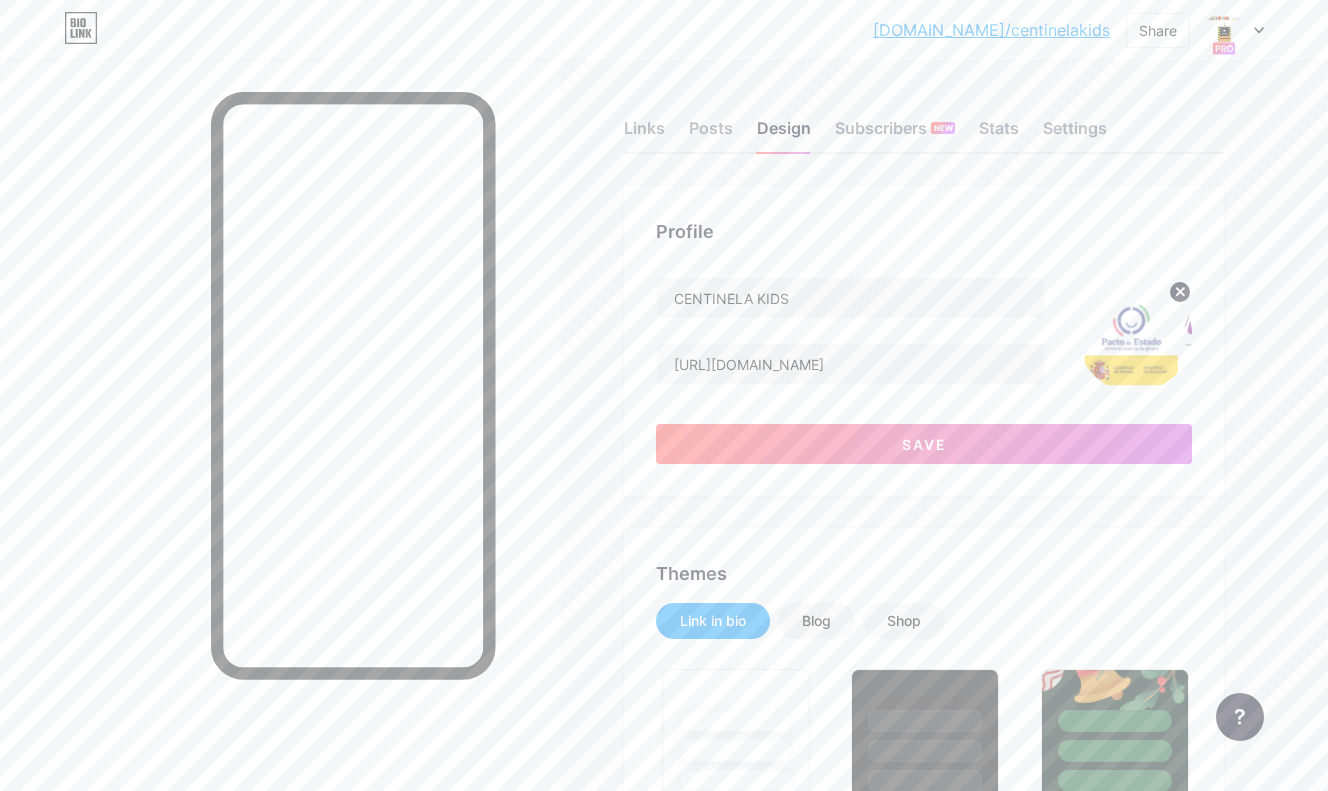 click 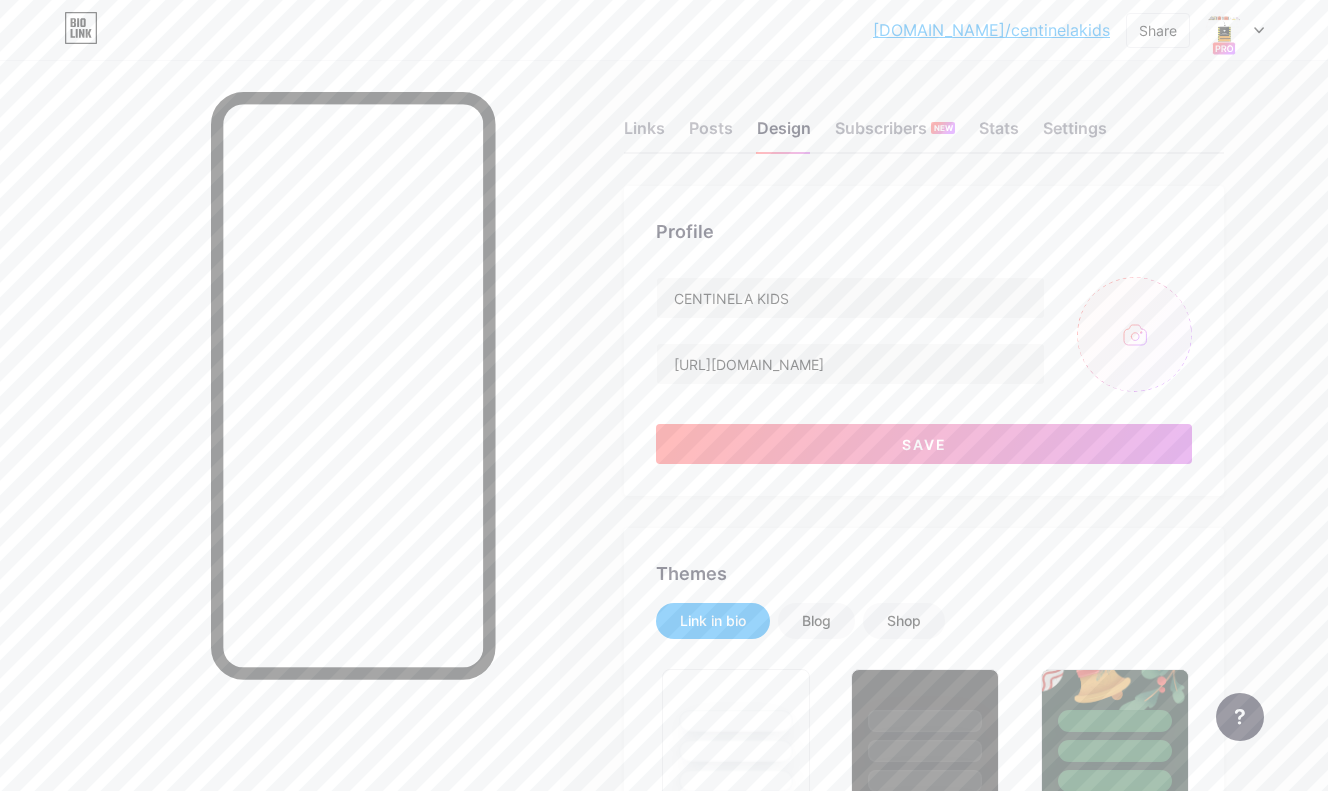 type on "C:\fakepath\Screenshot 2025-07-09 at 10.23.26.png" 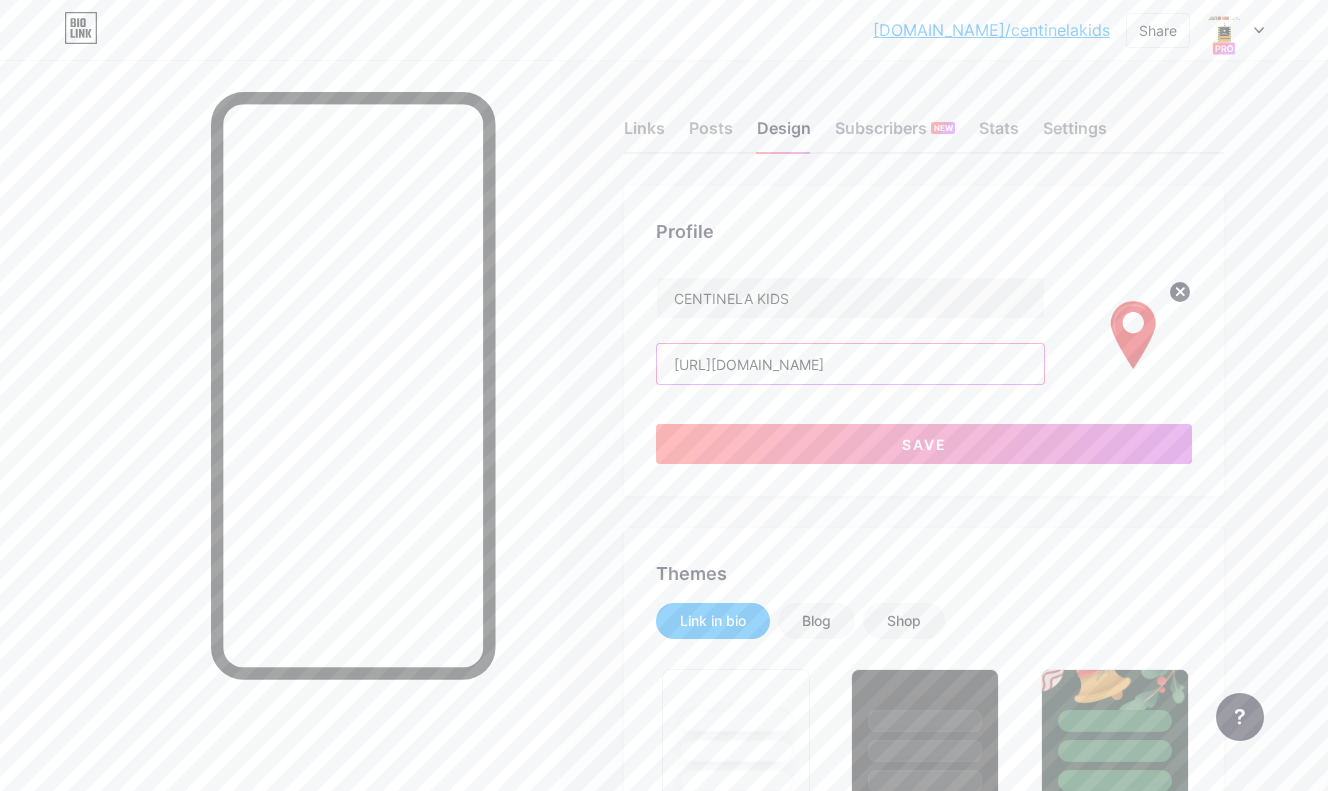 click on "https://www.instagram.com/revista_centinela/?hl=es" at bounding box center (850, 364) 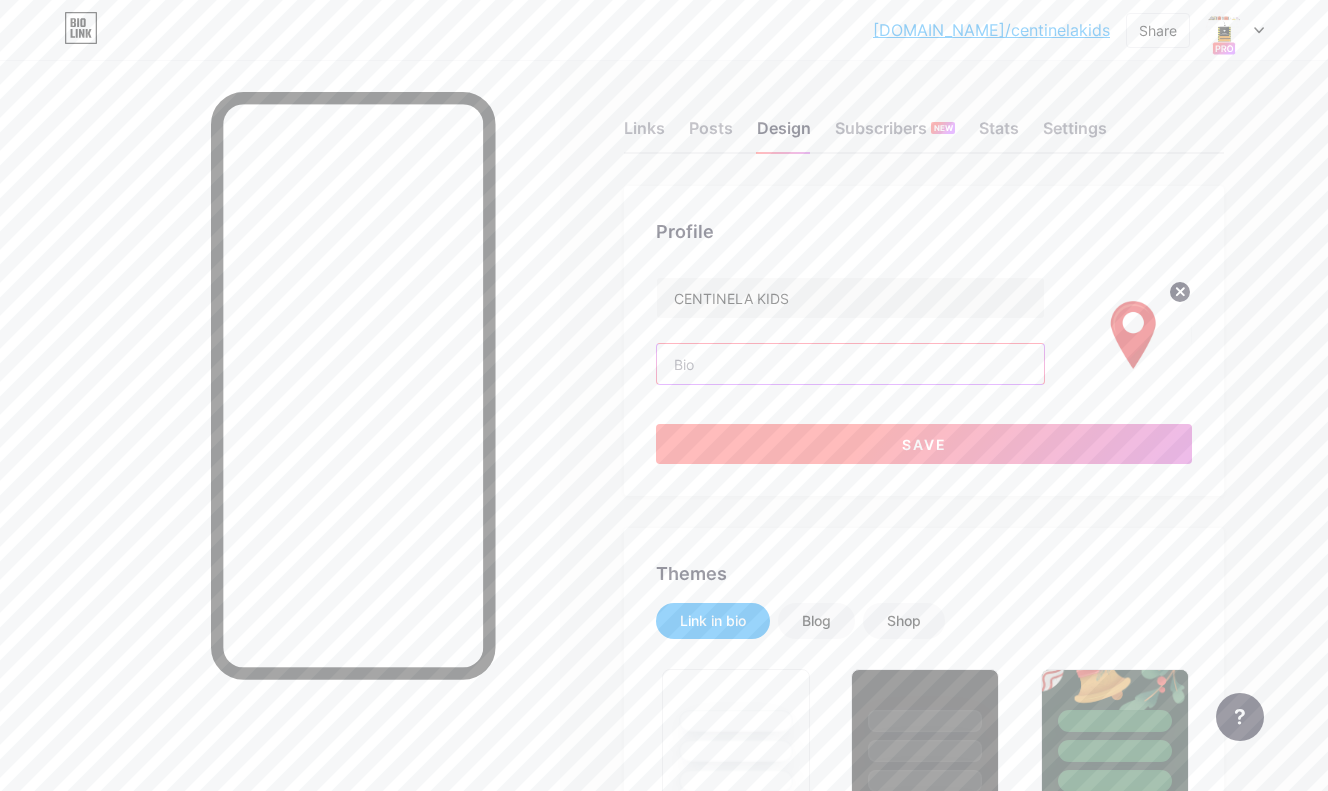 type 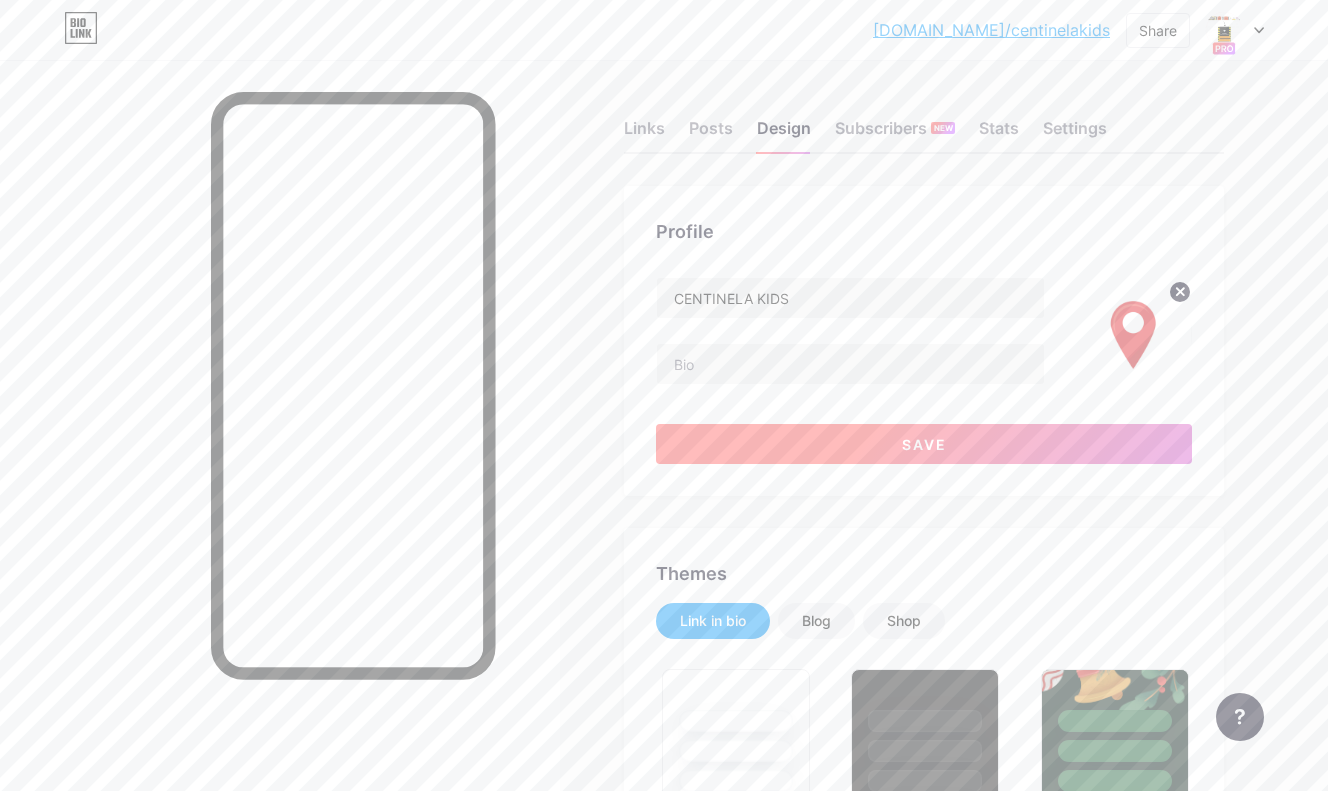 click on "Save" at bounding box center (924, 444) 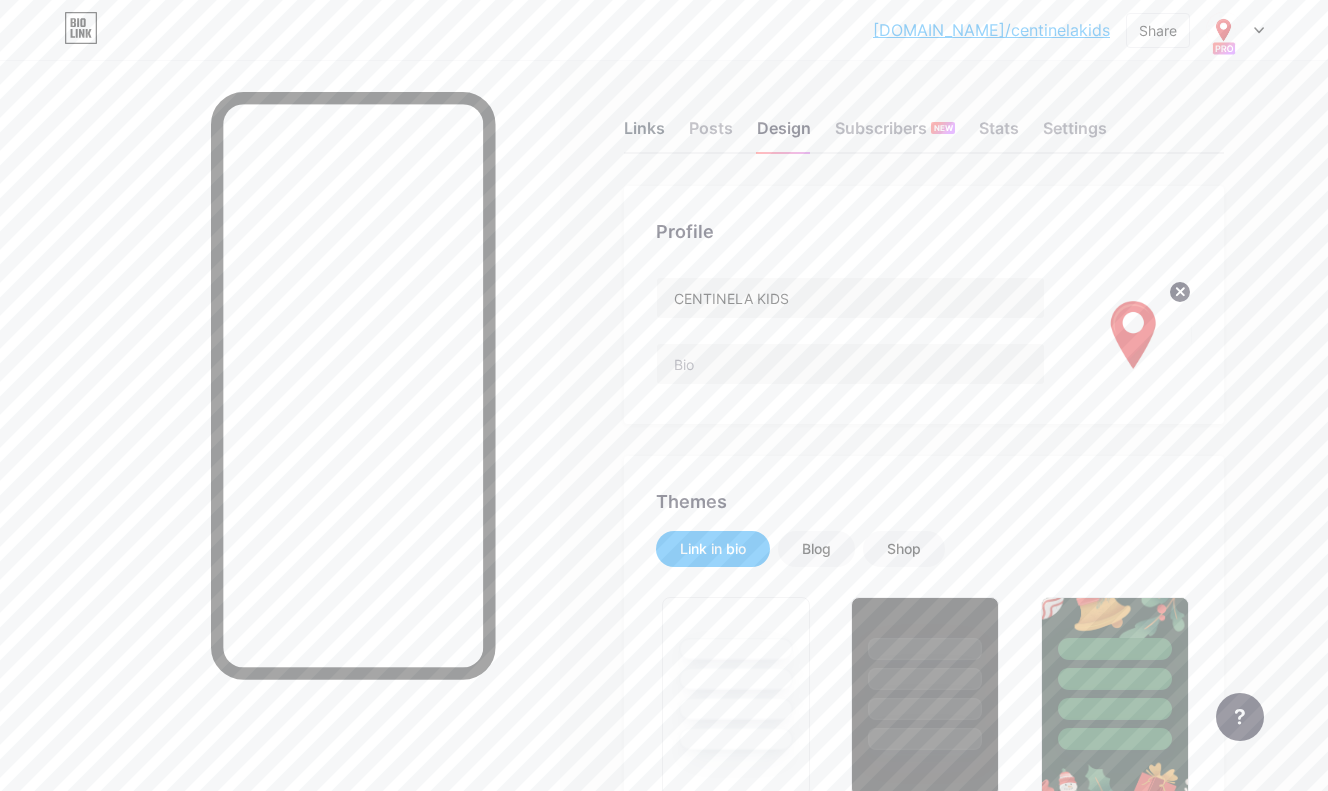click on "Links" at bounding box center [644, 134] 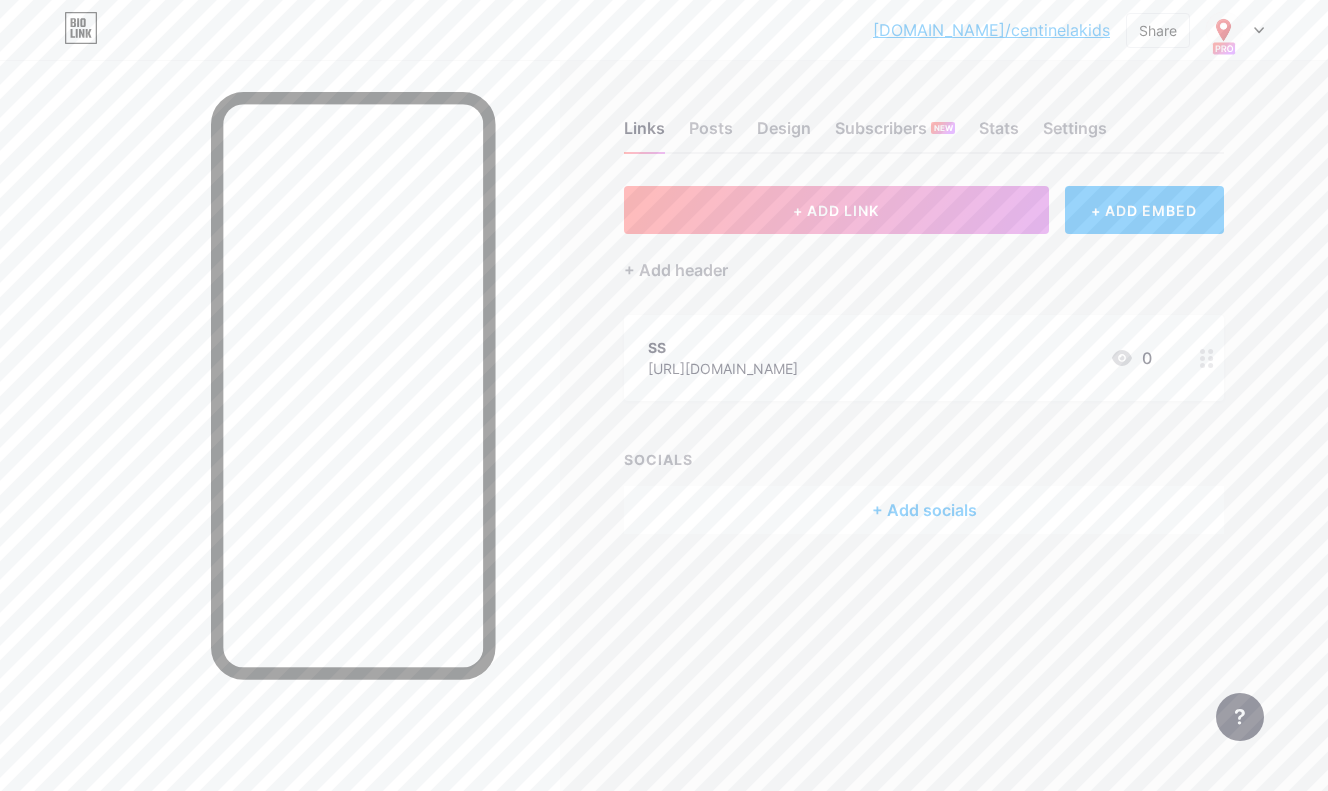 click on "https://www.instagram.com/revista_centinela/?hl=es" at bounding box center (723, 368) 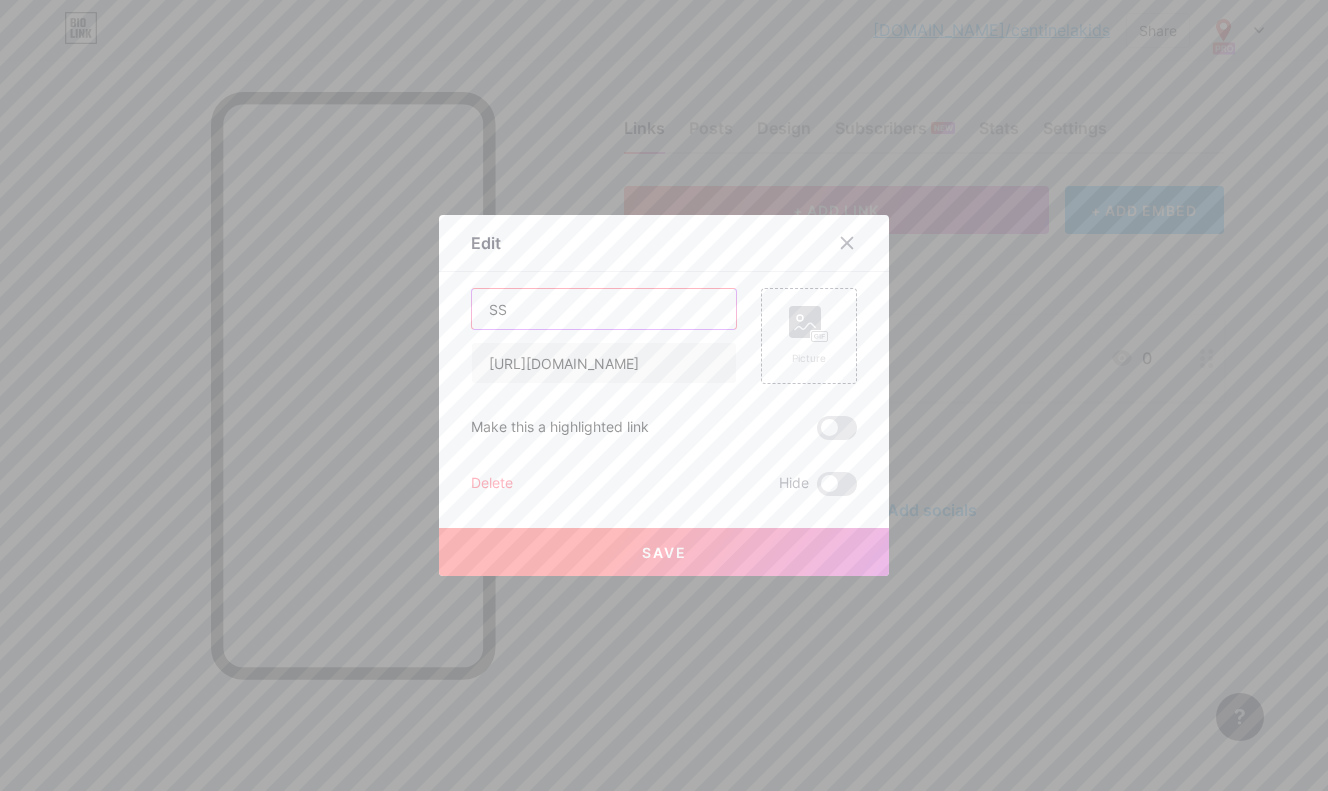 click on "SS" at bounding box center [604, 309] 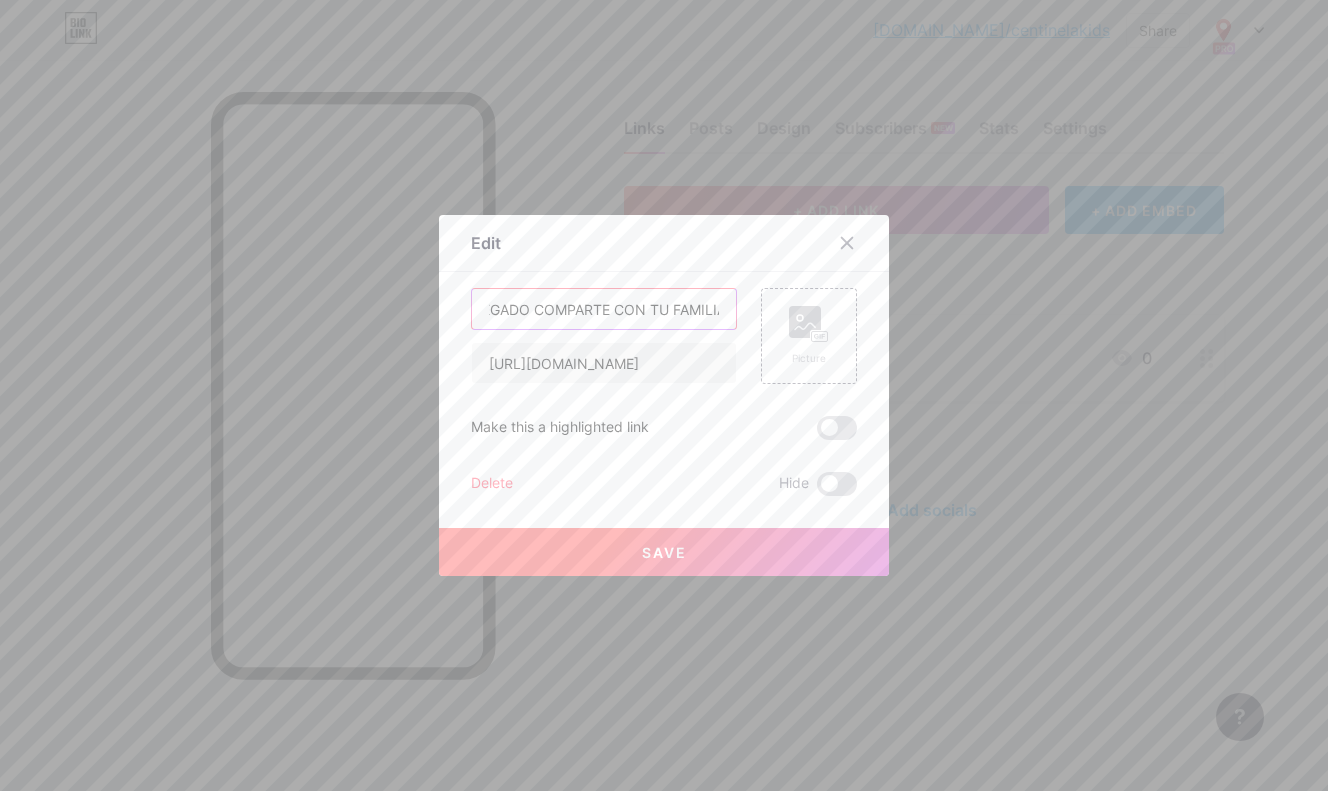scroll, scrollTop: 0, scrollLeft: 103, axis: horizontal 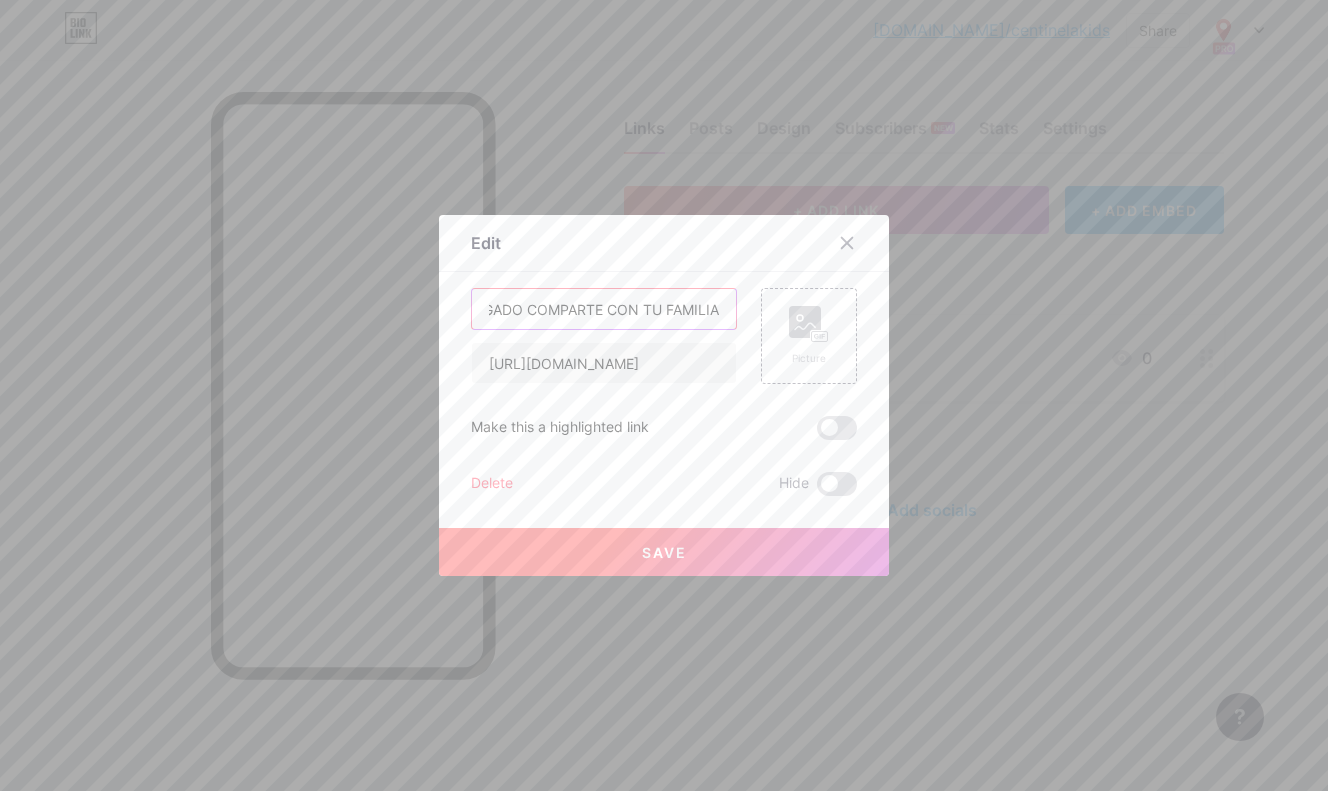 type on "SI YA HAS LLEGADO COMPARTE CON TU FAMILIA" 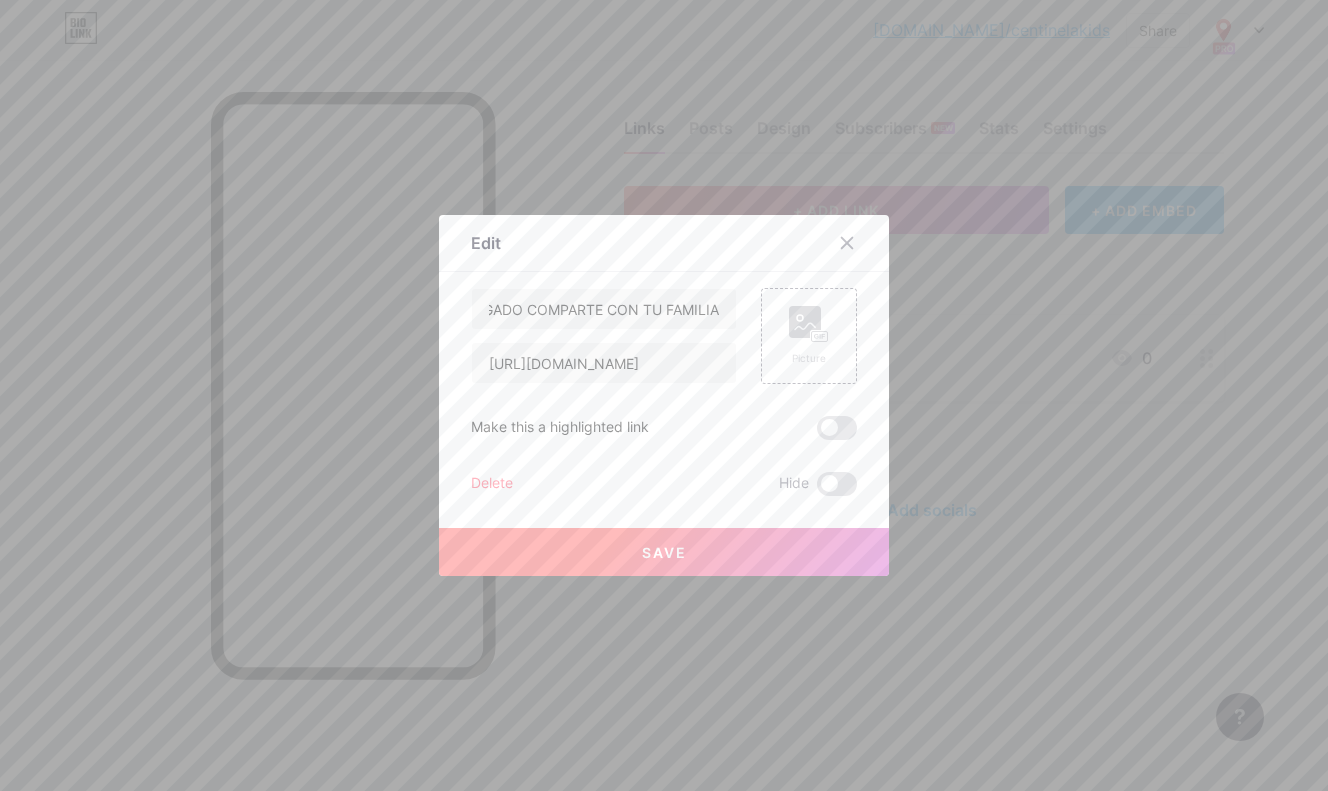 click on "Save" at bounding box center (664, 552) 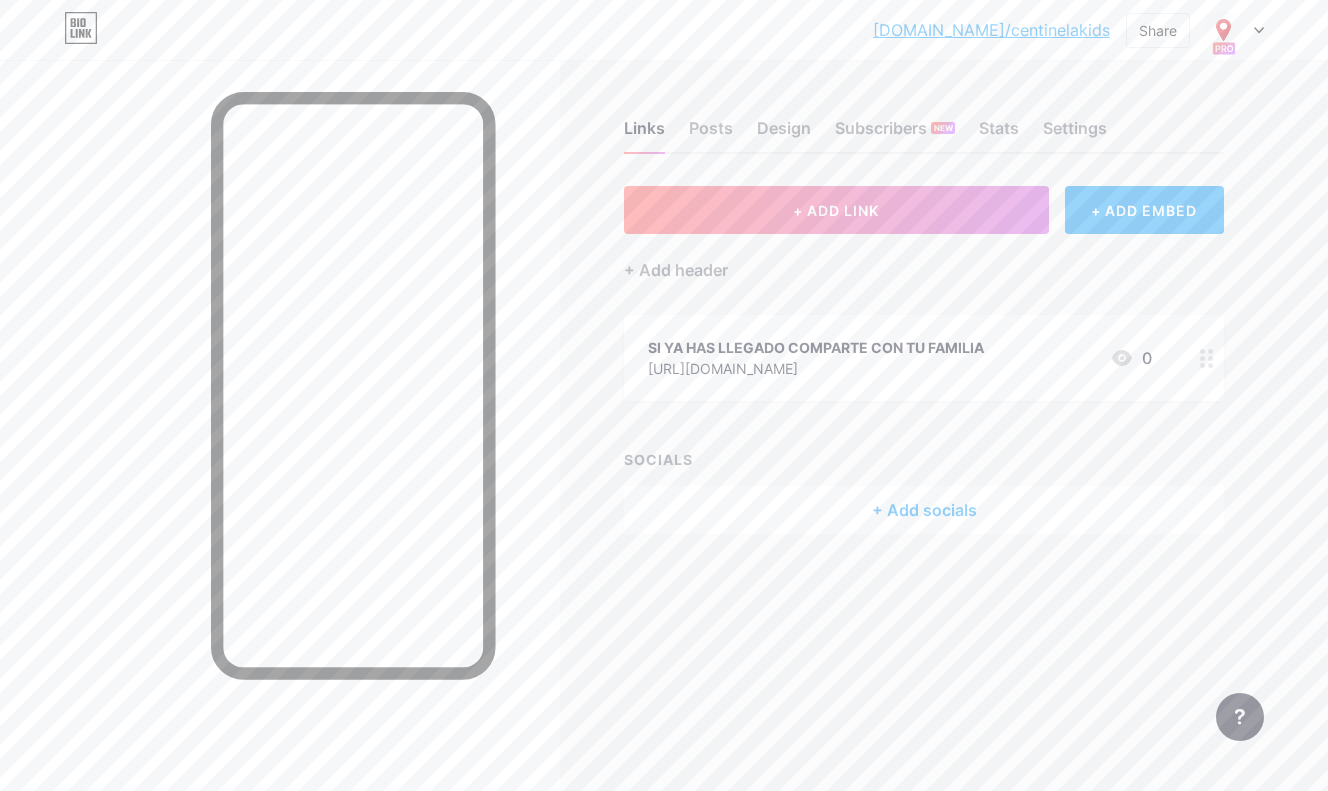 click on "https://www.instagram.com/revista_centinela/?hl=es" at bounding box center (816, 368) 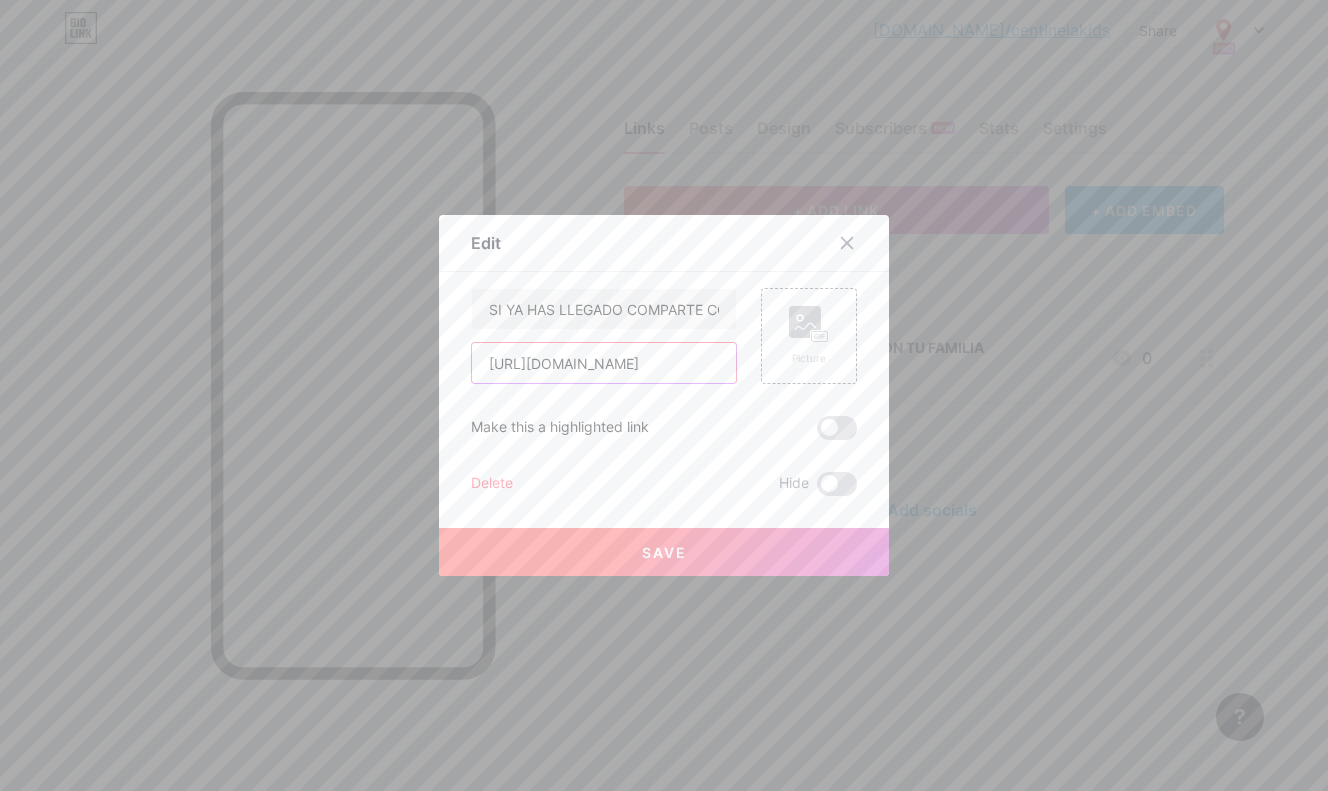 click on "https://www.instagram.com/revista_centinela/?hl=es" at bounding box center (604, 363) 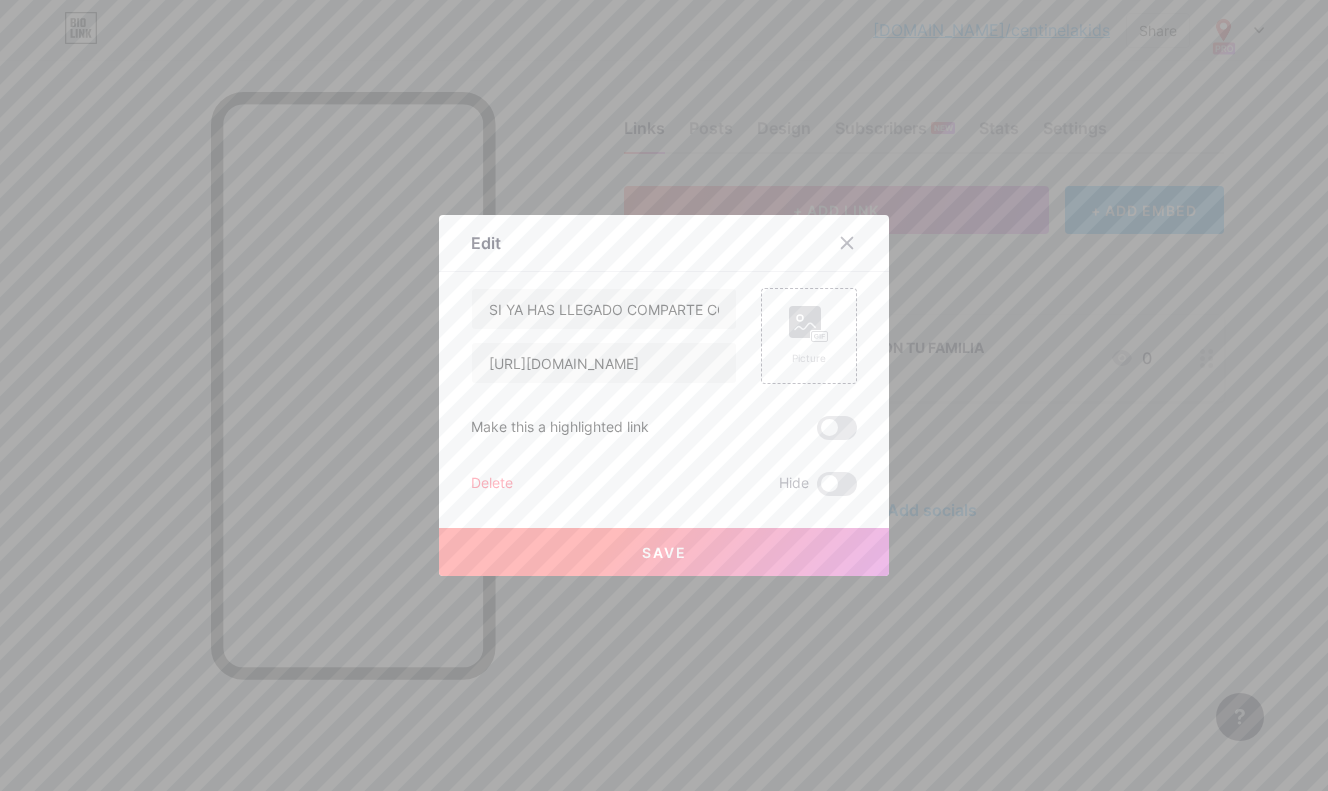 click on "Save" at bounding box center (664, 552) 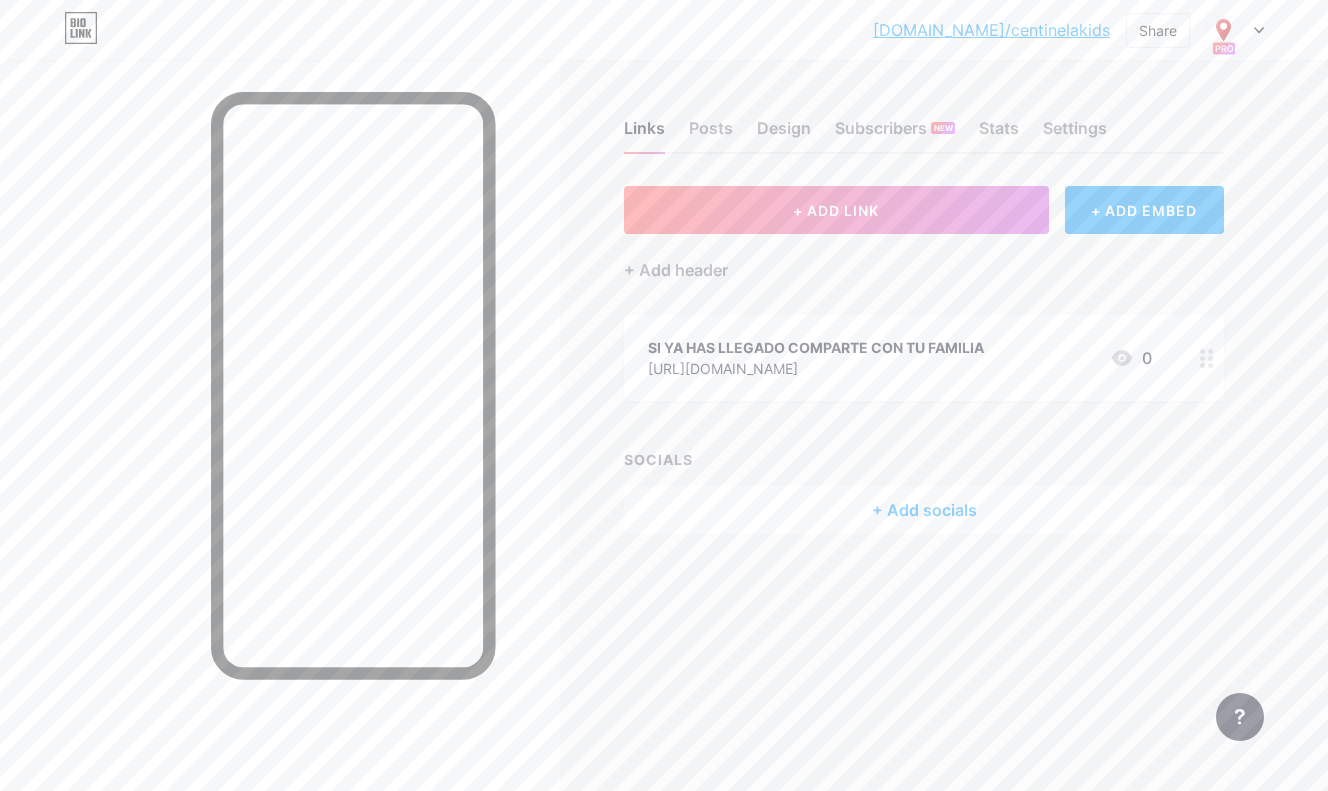 click on "SI YA HAS LLEGADO COMPARTE CON TU FAMILIA" at bounding box center [816, 347] 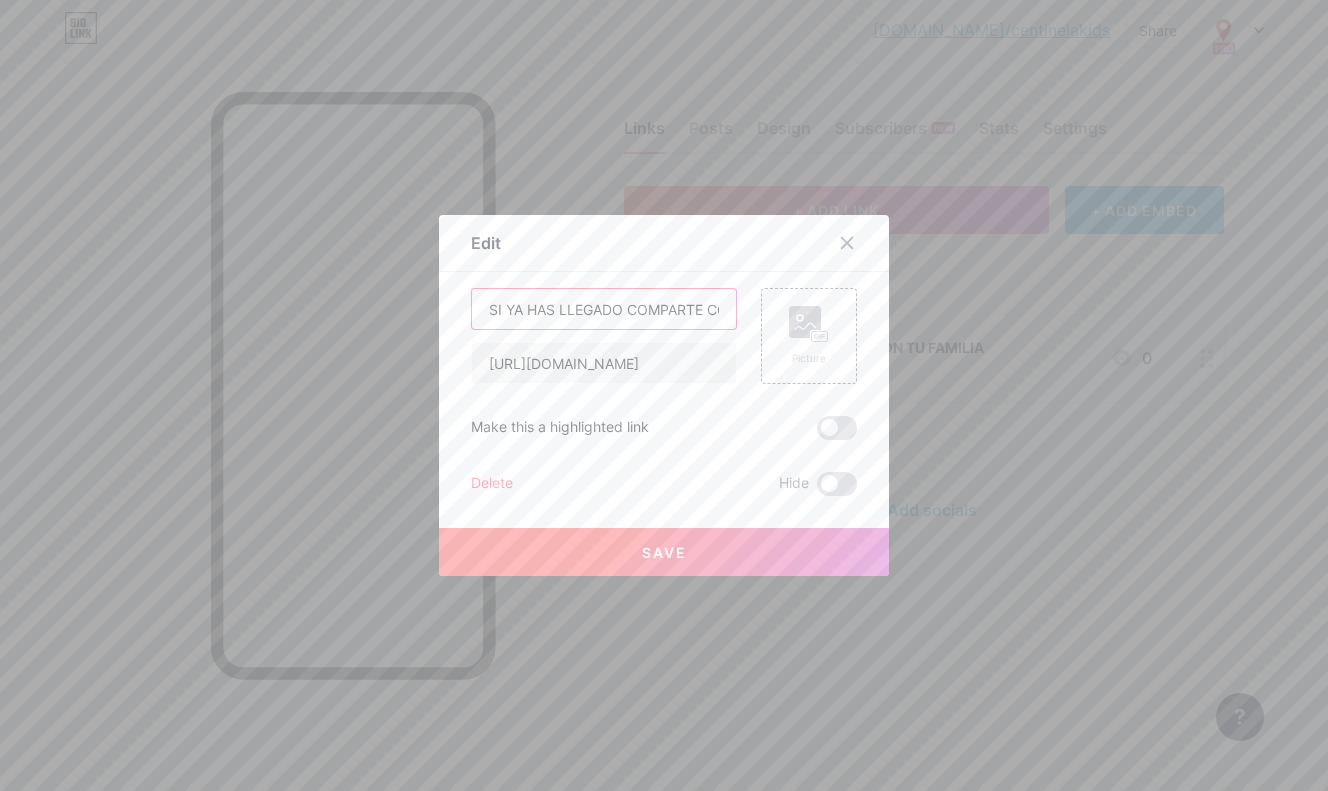 click on "SI YA HAS LLEGADO COMPARTE CON TU FAMILIA" at bounding box center [604, 309] 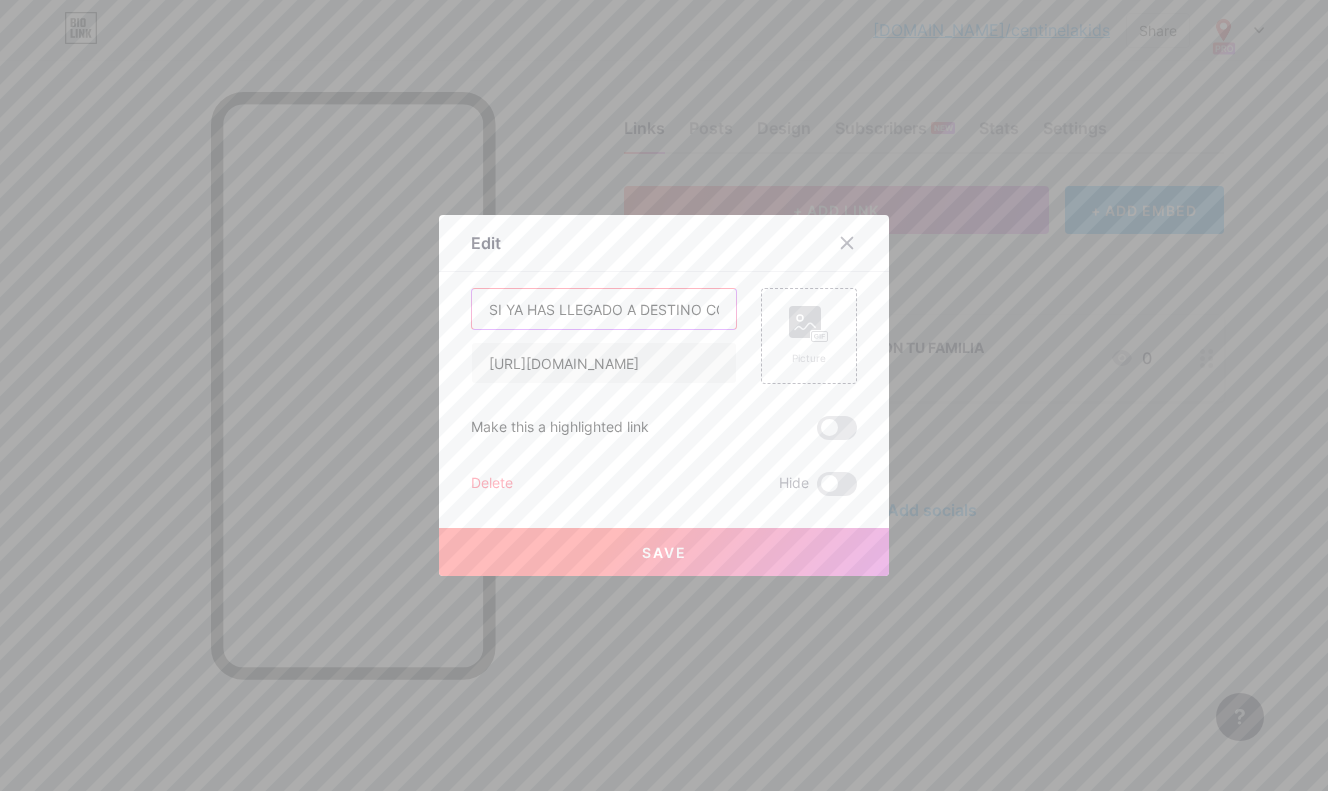 type on "SI YA HAS LLEGADO A DESTINO COMPARTE CON TU FAMILIA" 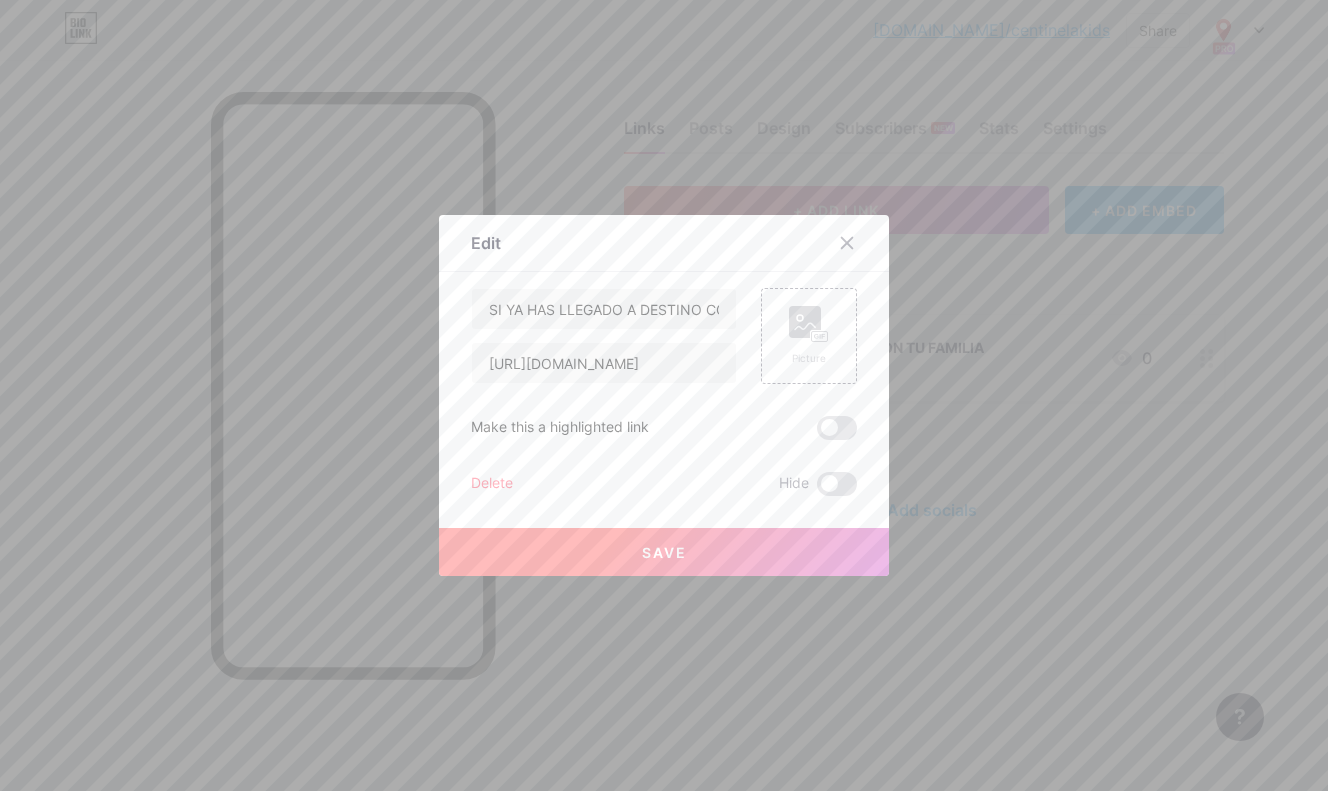 click on "Save" at bounding box center [664, 552] 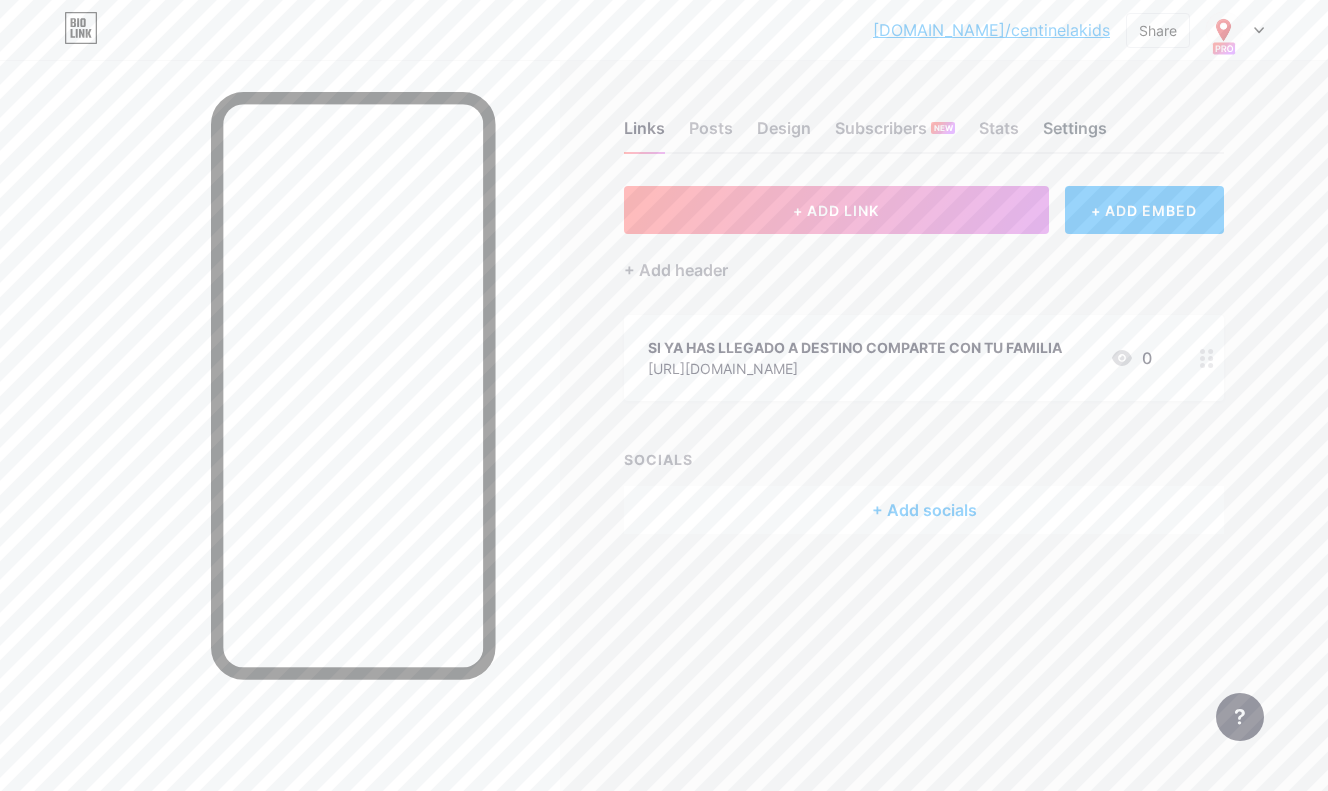 click on "Settings" at bounding box center [1075, 134] 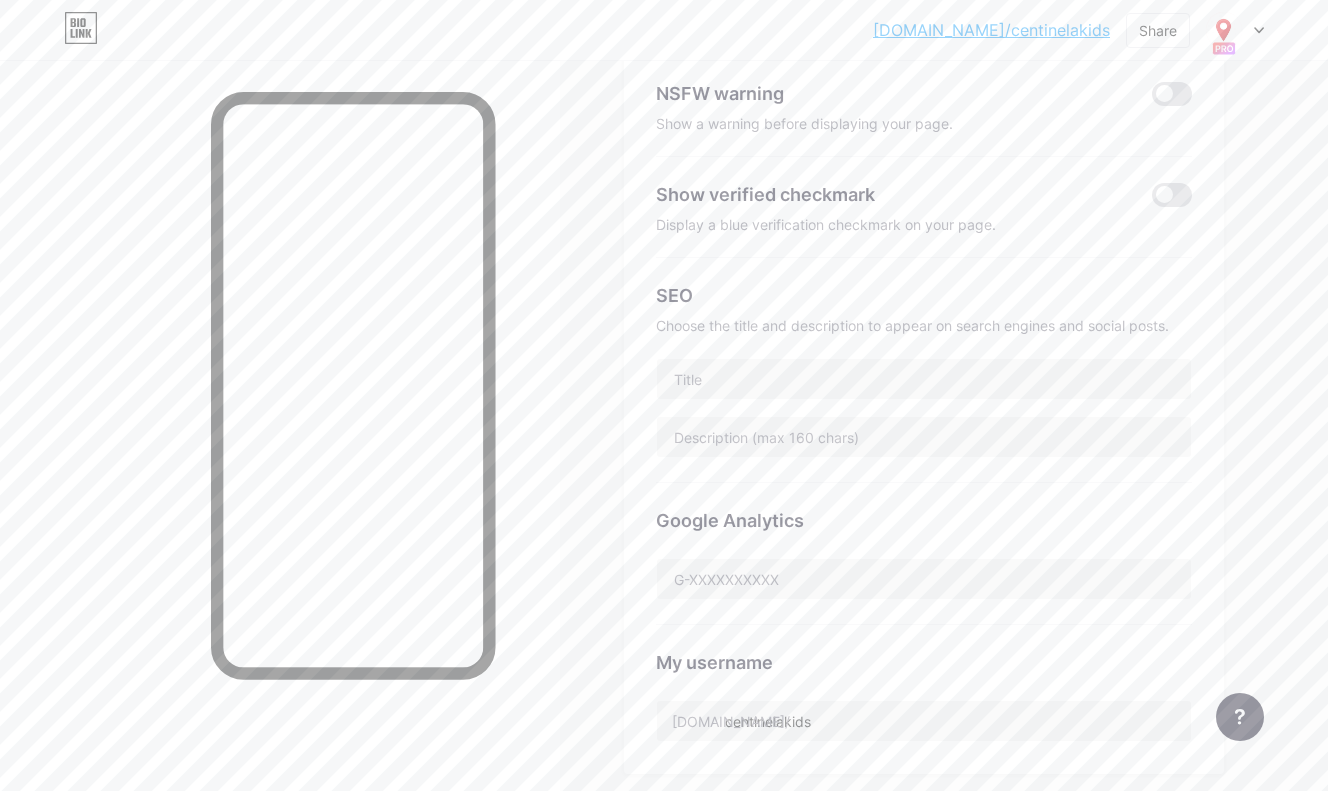 scroll, scrollTop: 262, scrollLeft: 0, axis: vertical 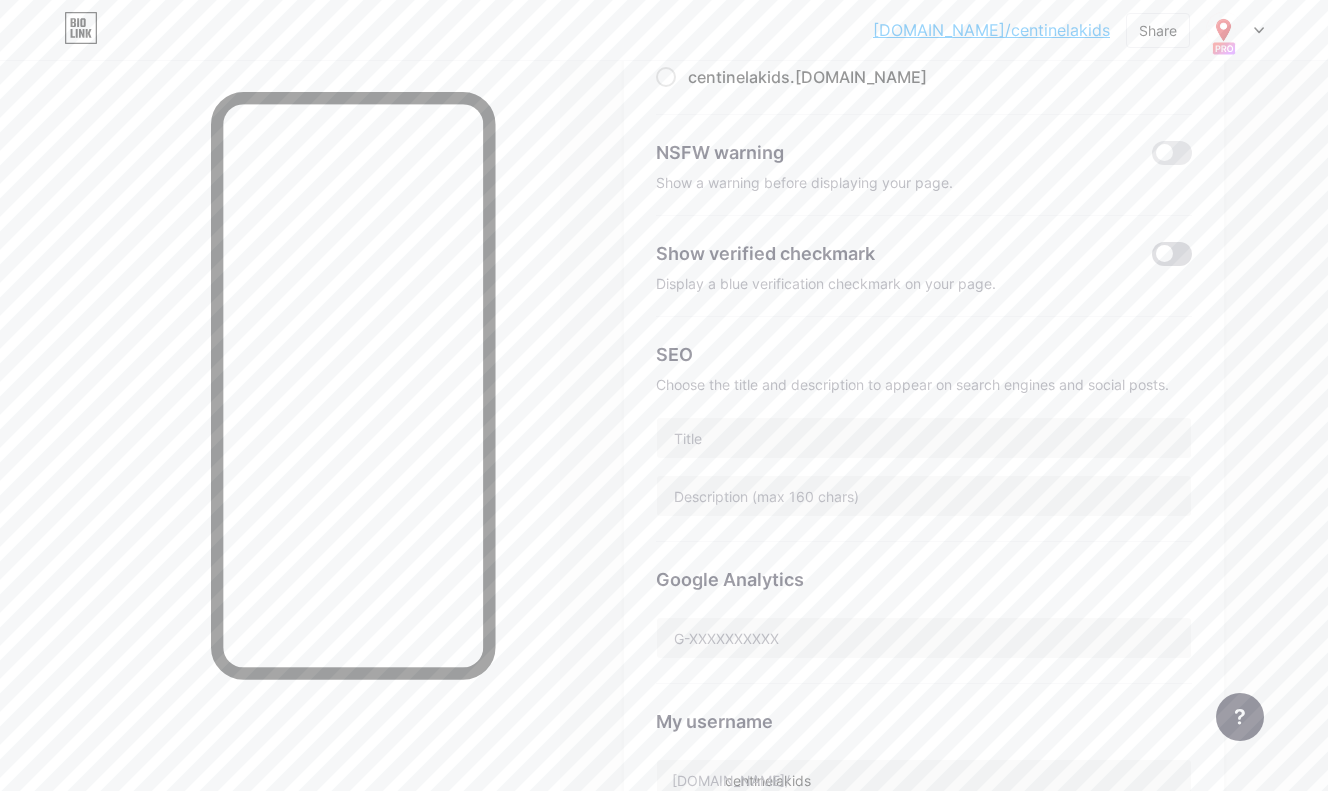 click at bounding box center [1172, 254] 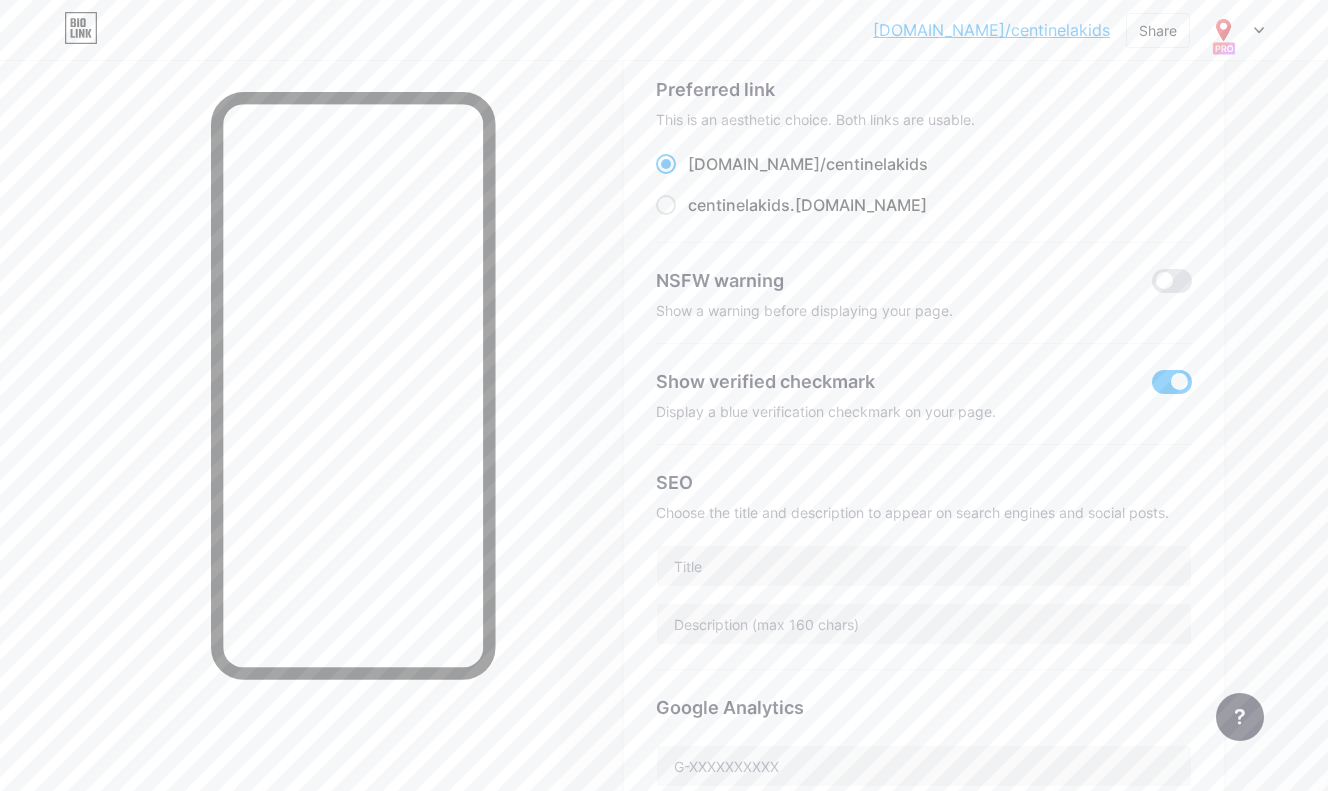 scroll, scrollTop: 0, scrollLeft: 0, axis: both 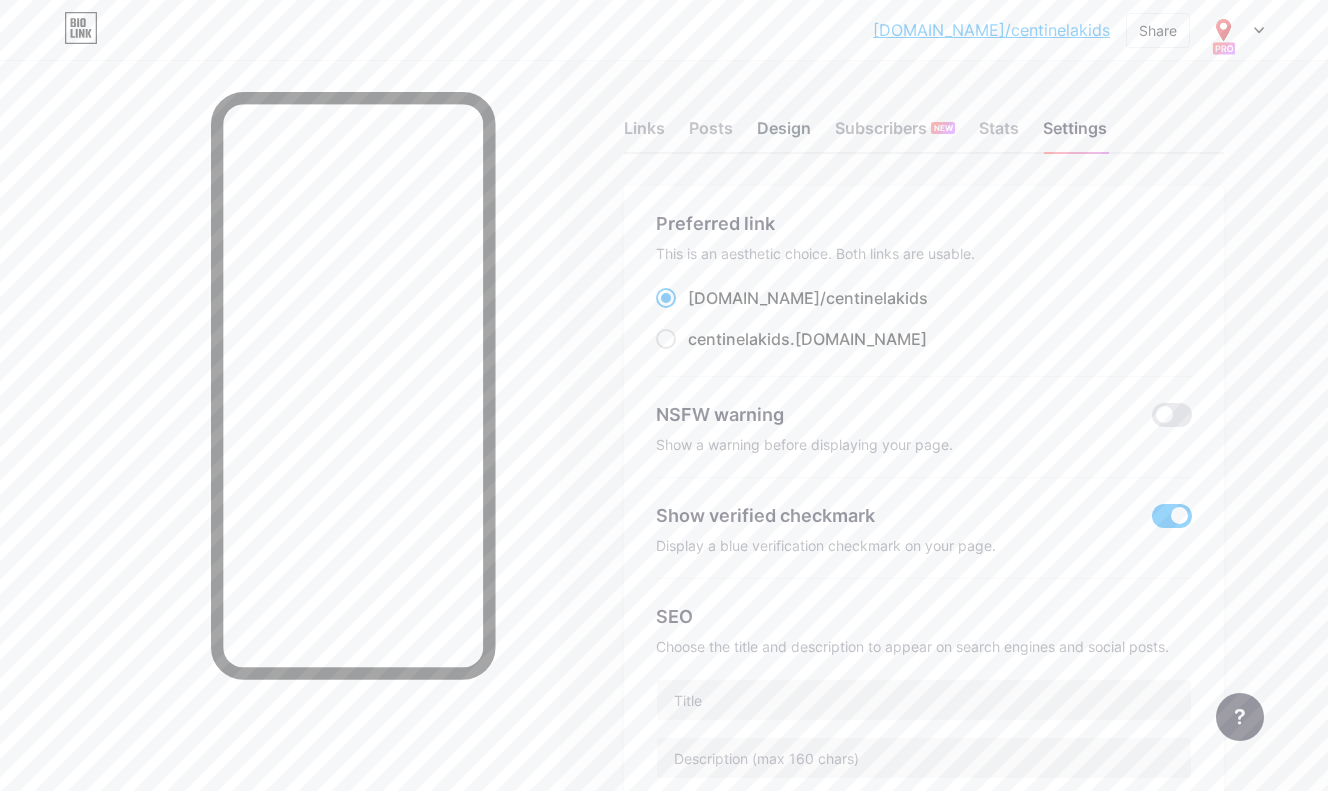 click on "Design" at bounding box center (784, 134) 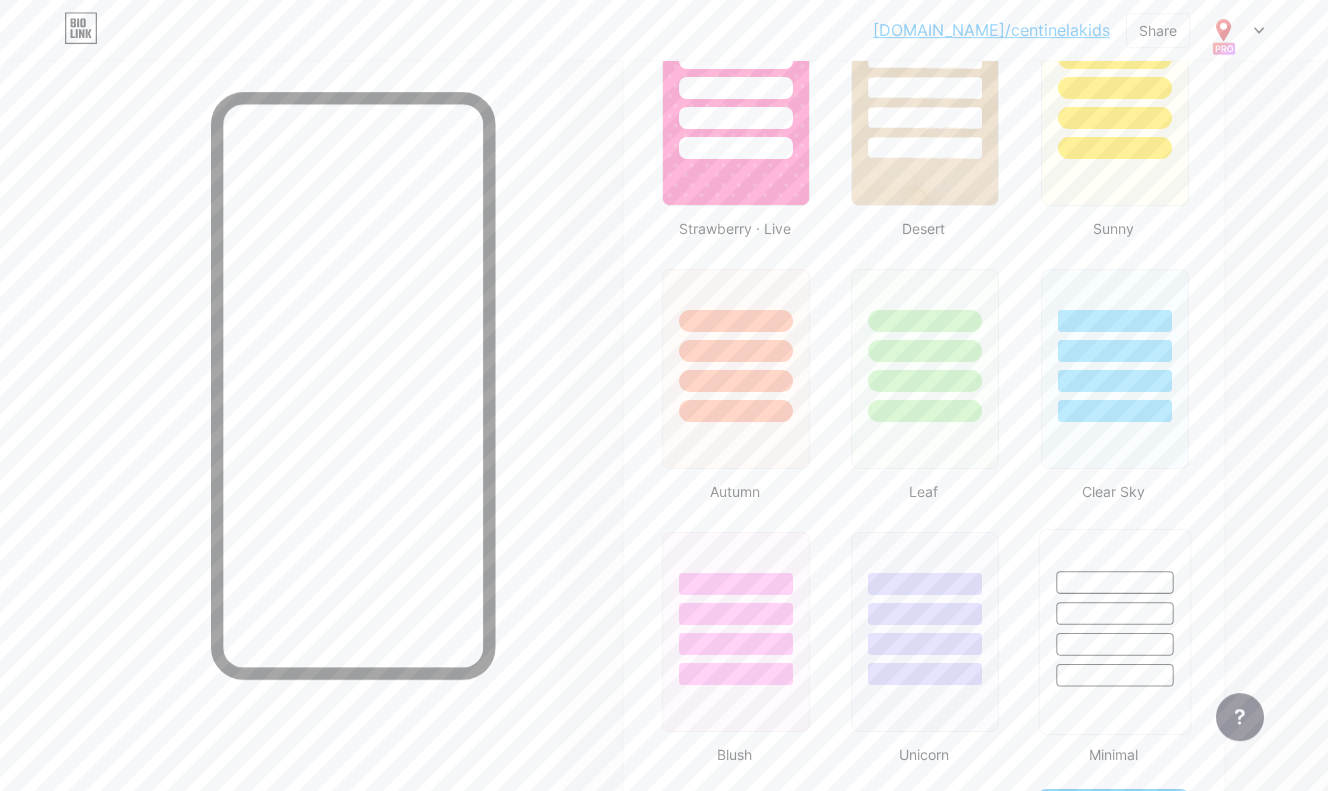 type on "#feffff" 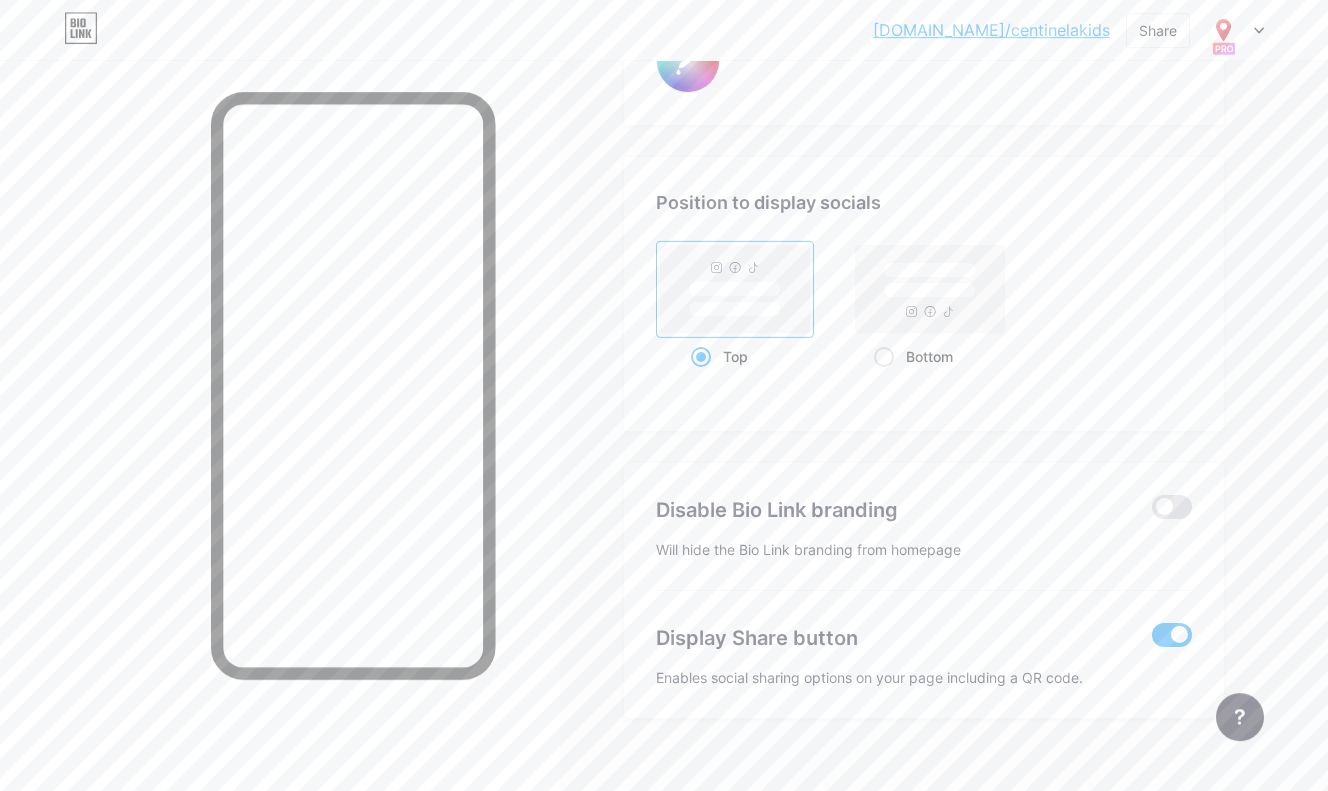 scroll, scrollTop: 3784, scrollLeft: 0, axis: vertical 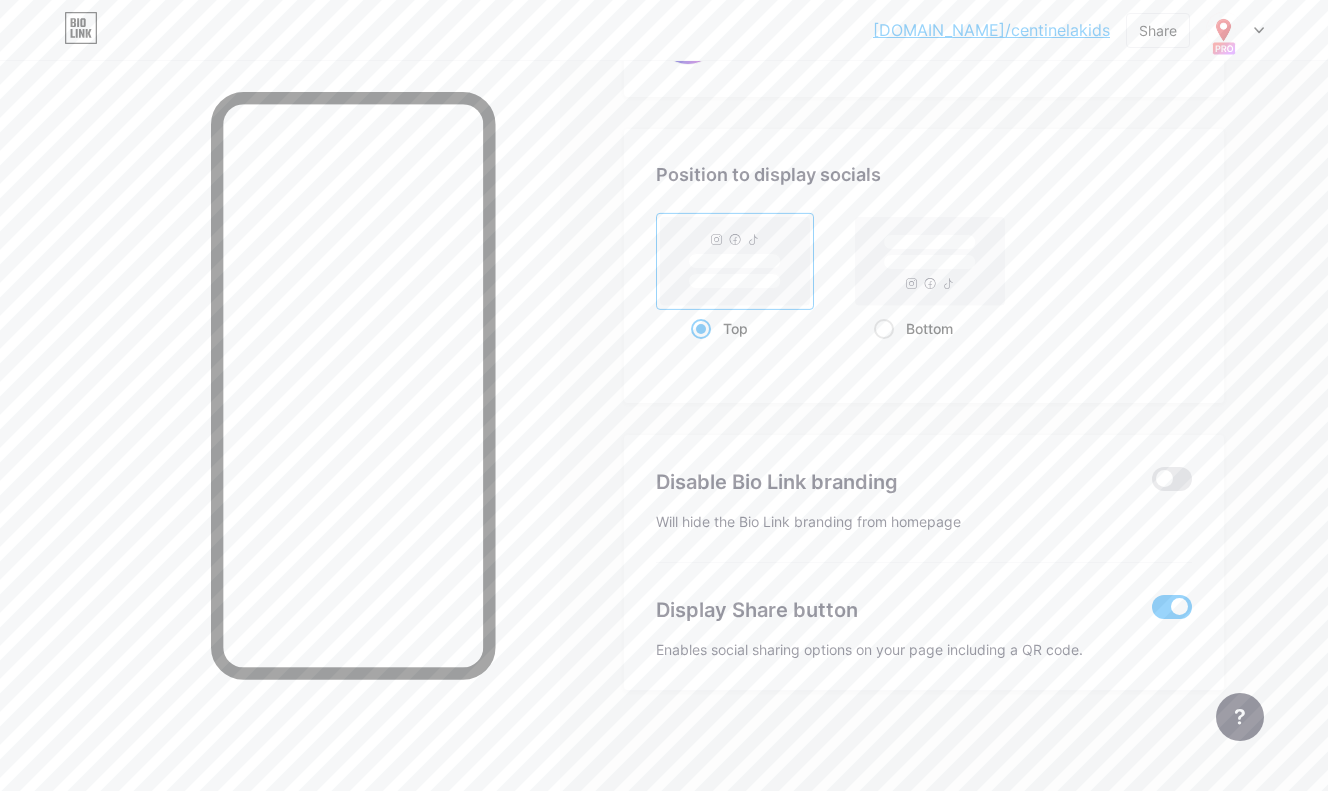 click at bounding box center [1172, 607] 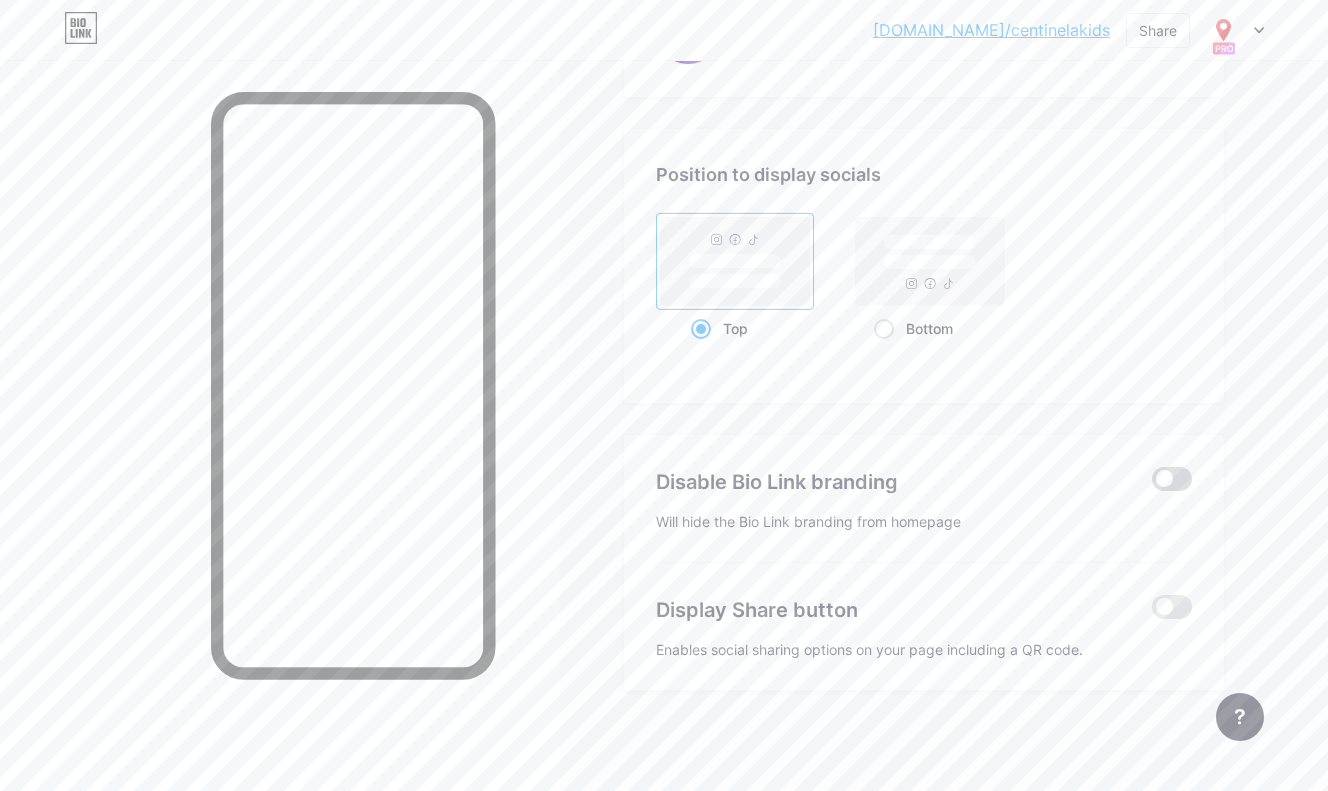 click at bounding box center (1172, 479) 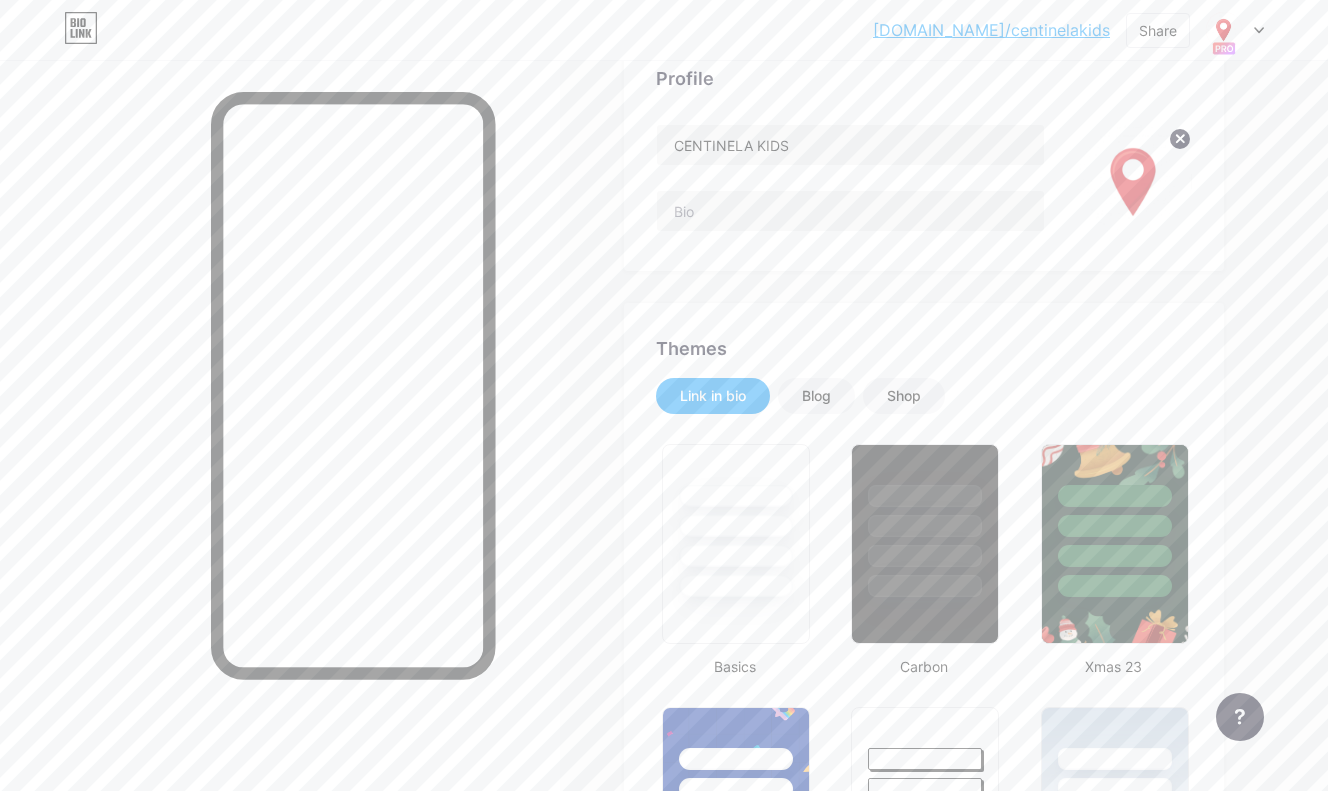 scroll, scrollTop: 0, scrollLeft: 0, axis: both 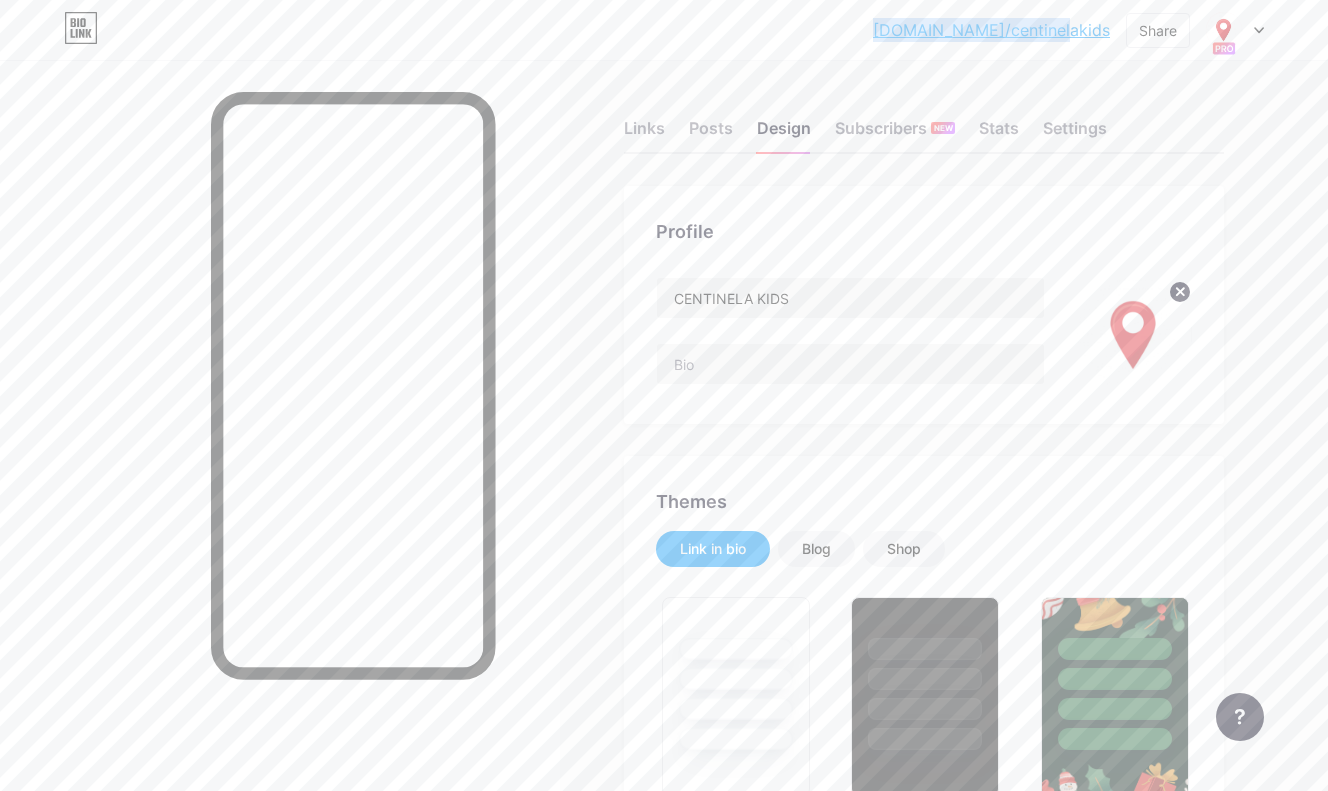 drag, startPoint x: 941, startPoint y: 27, endPoint x: 1106, endPoint y: 56, distance: 167.5291 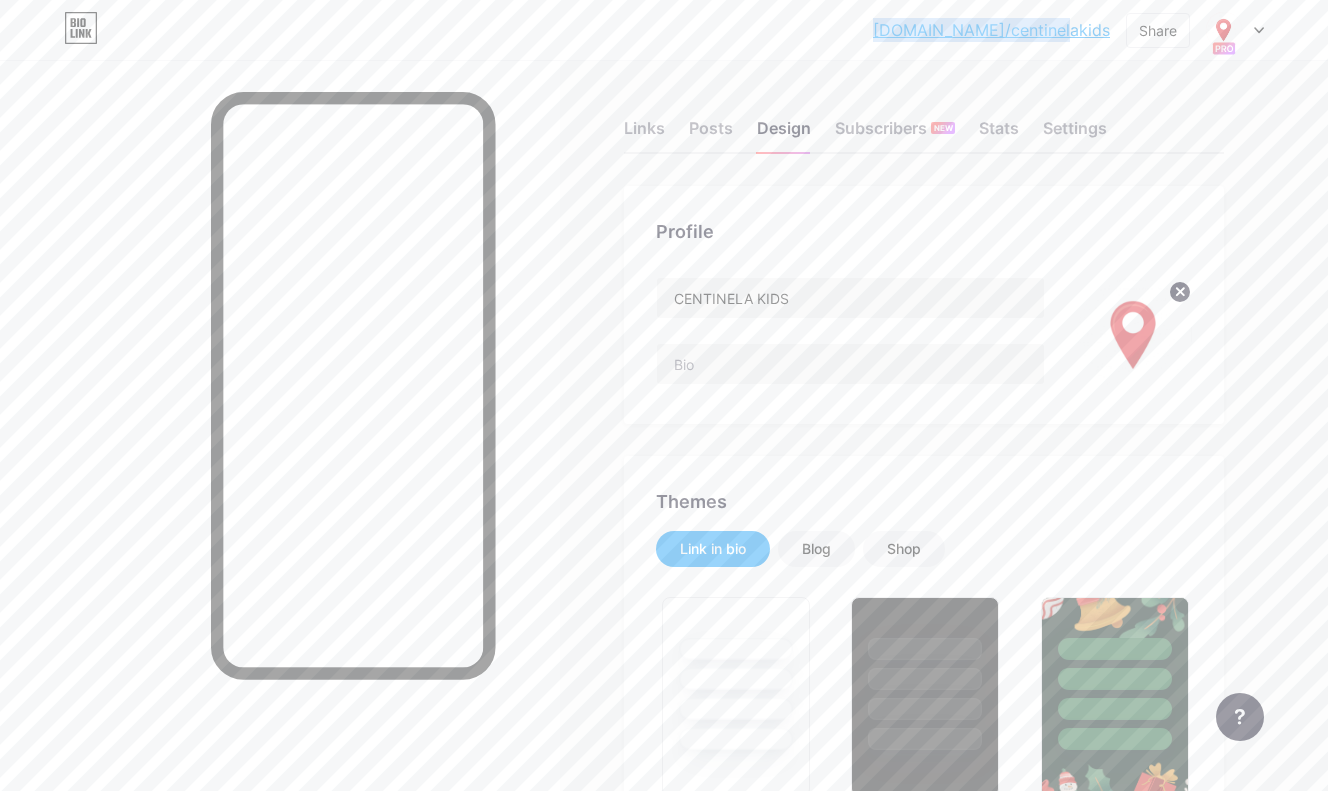 click on "bio.link/centin...   bio.link/centinelakids   Share                     Switch accounts     CENTINELA KIDS   bio.link/centinelakids       AYUNTAMIENTO SAN FERNANDO DE HENARES   bio.link/administracionaglaya     + Add a new page        Account settings   Logout" at bounding box center (664, 30) 